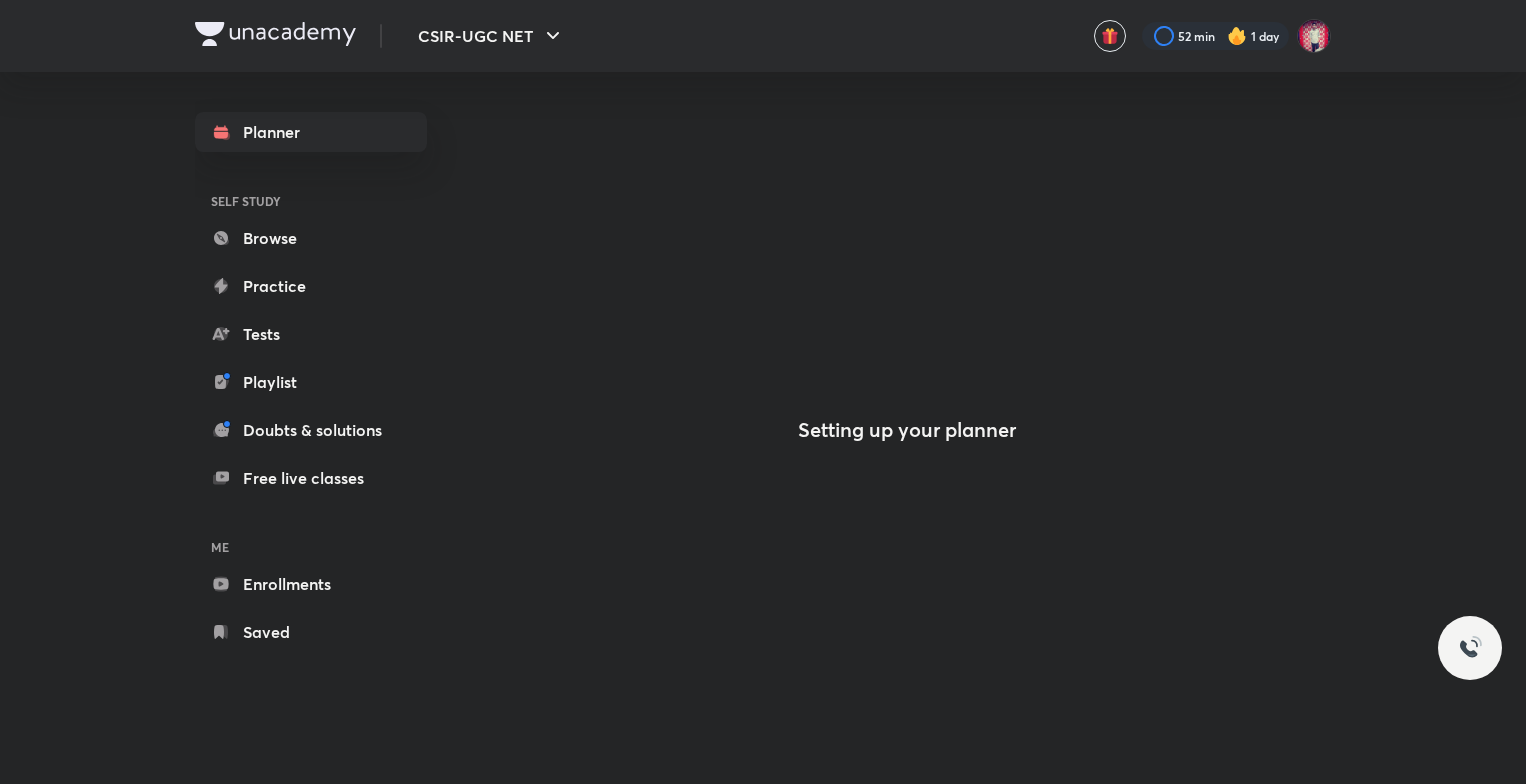 scroll, scrollTop: 0, scrollLeft: 0, axis: both 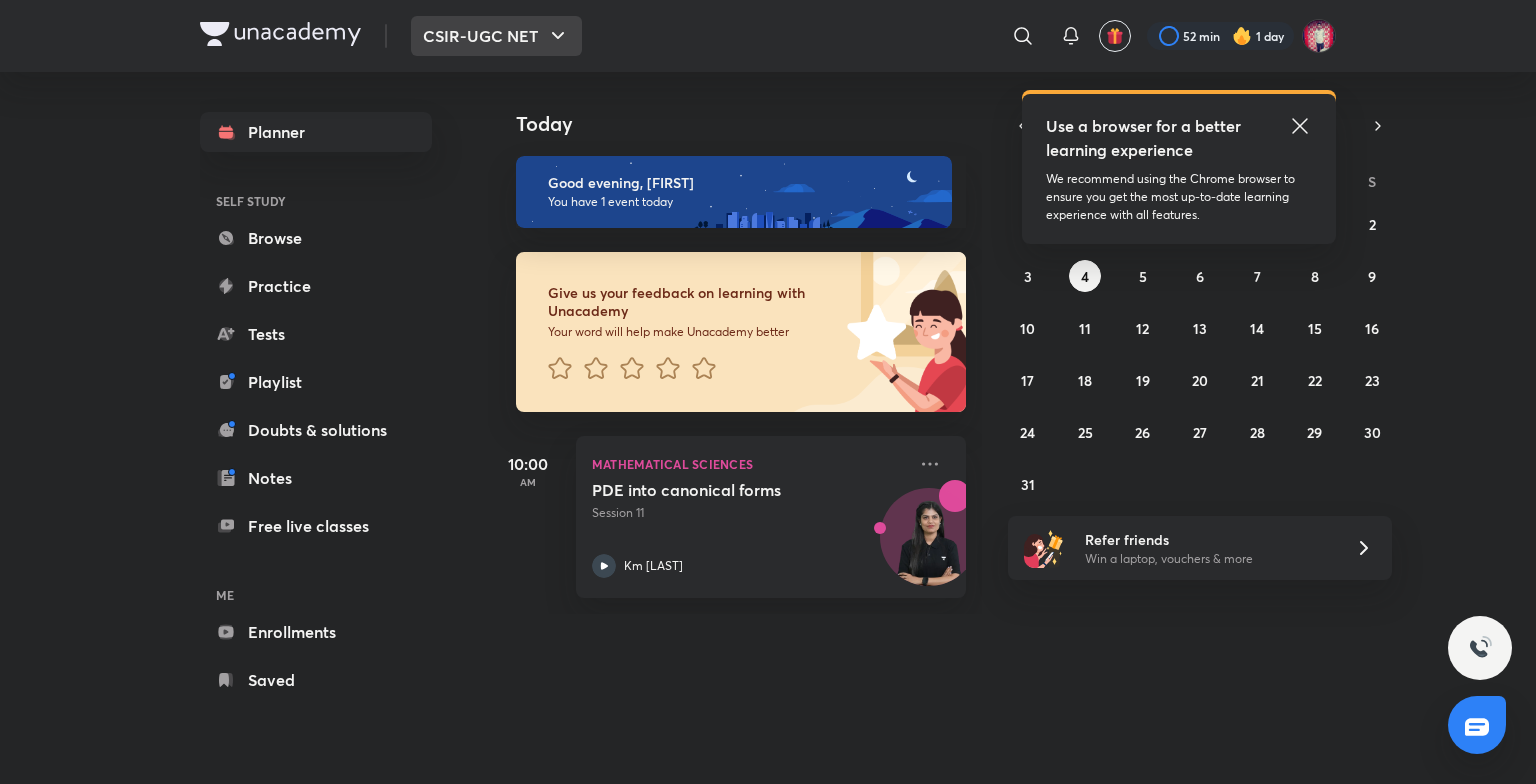click on "CSIR-UGC NET" at bounding box center (496, 36) 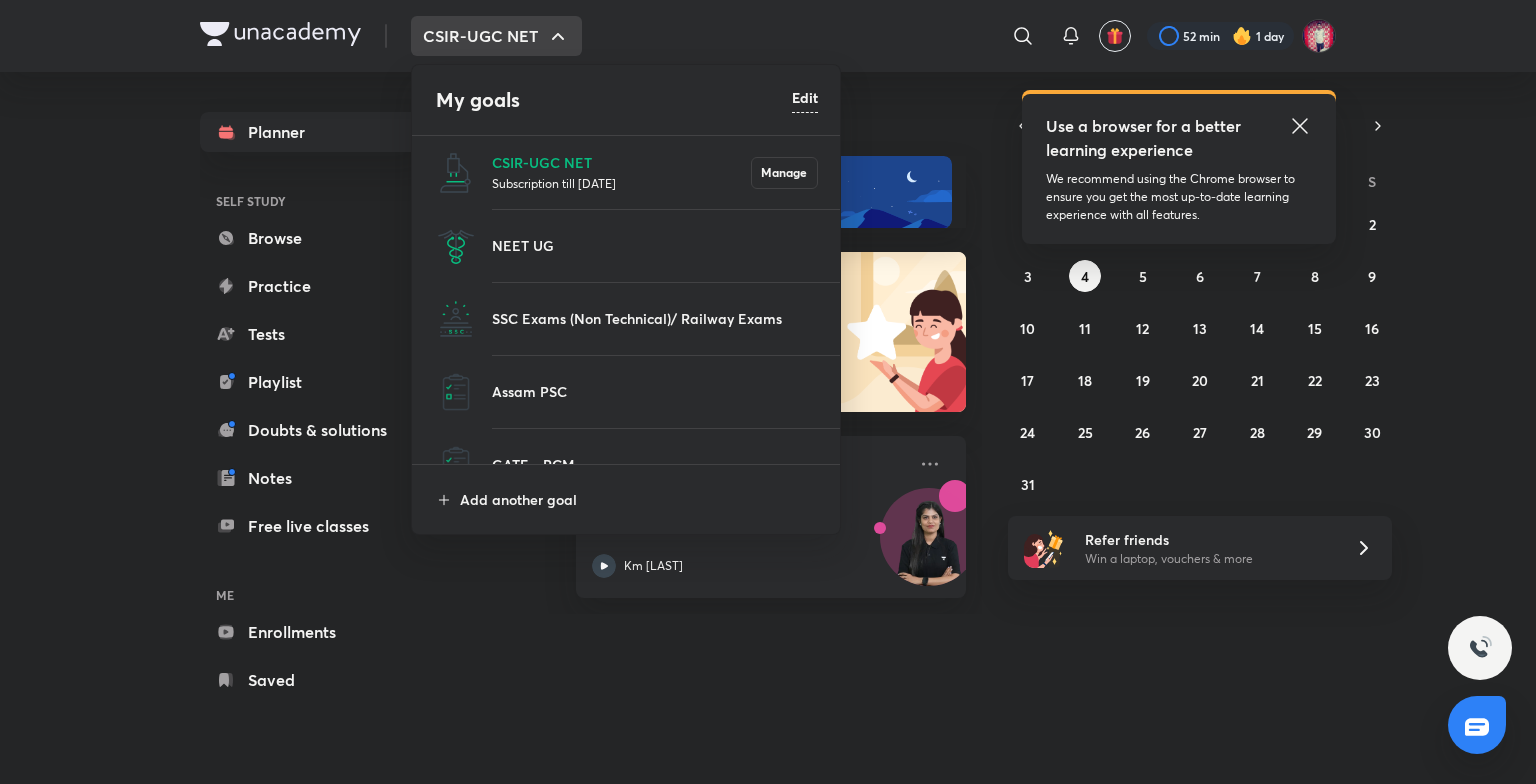 click at bounding box center (768, 392) 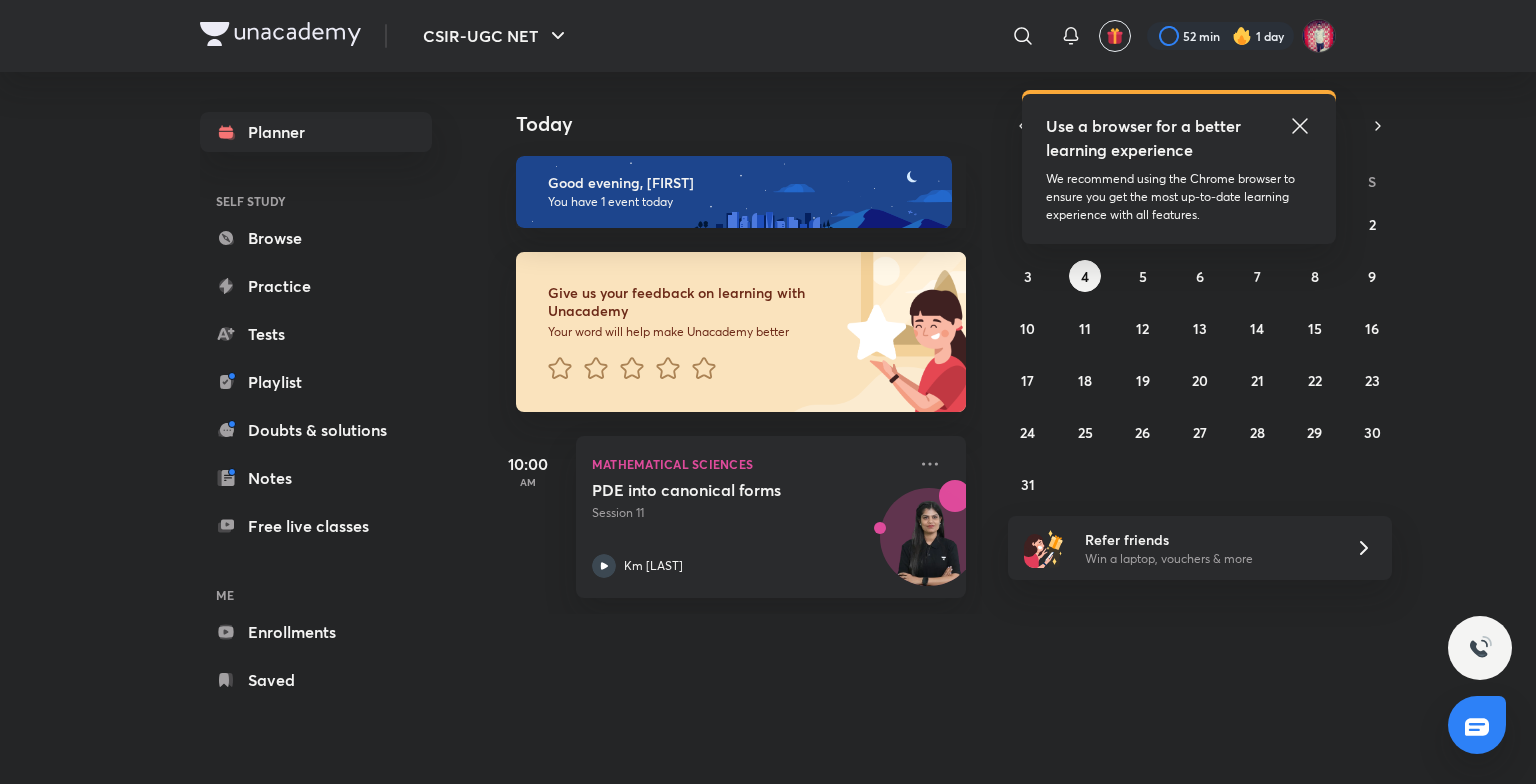 click 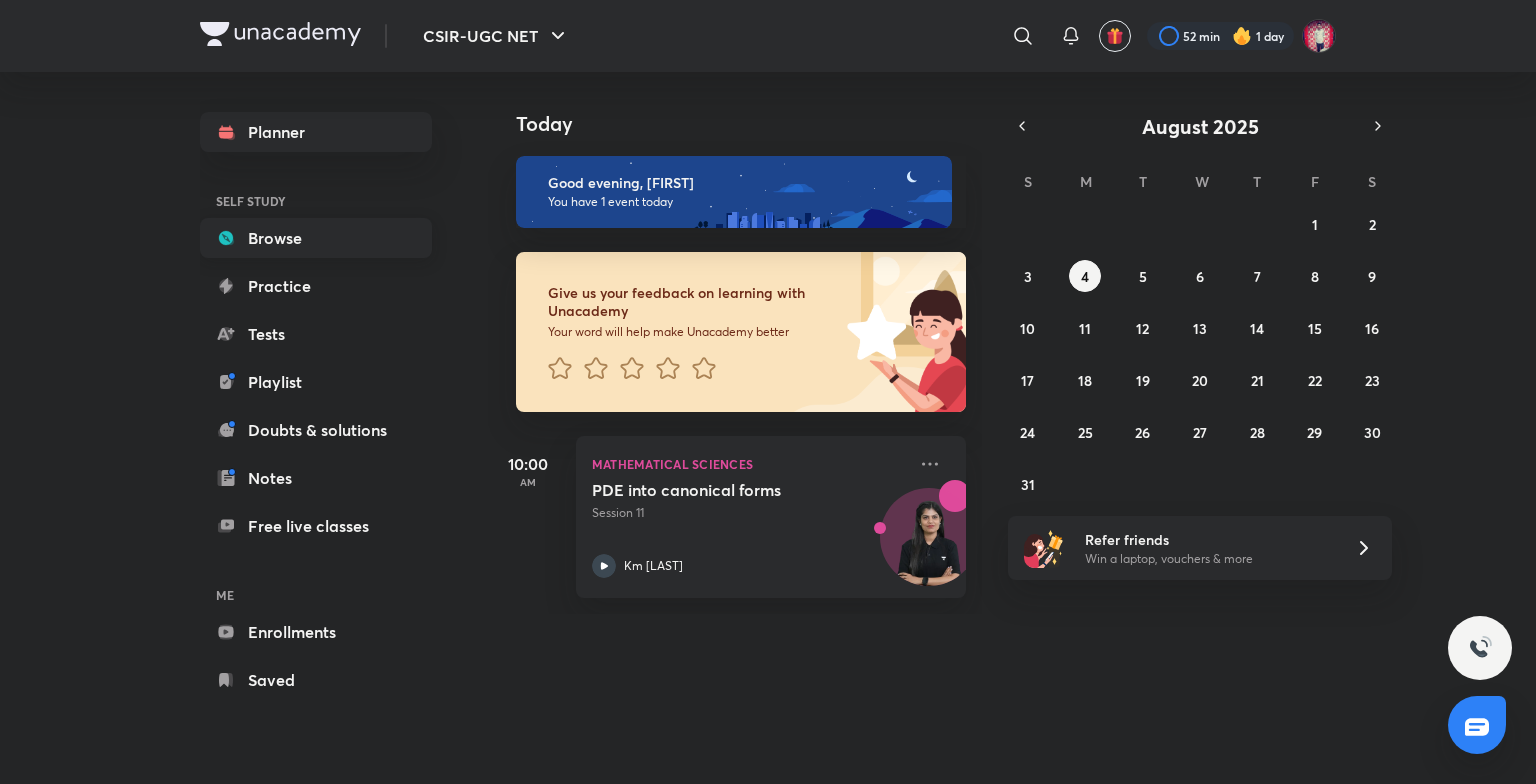 click on "Browse" at bounding box center [316, 238] 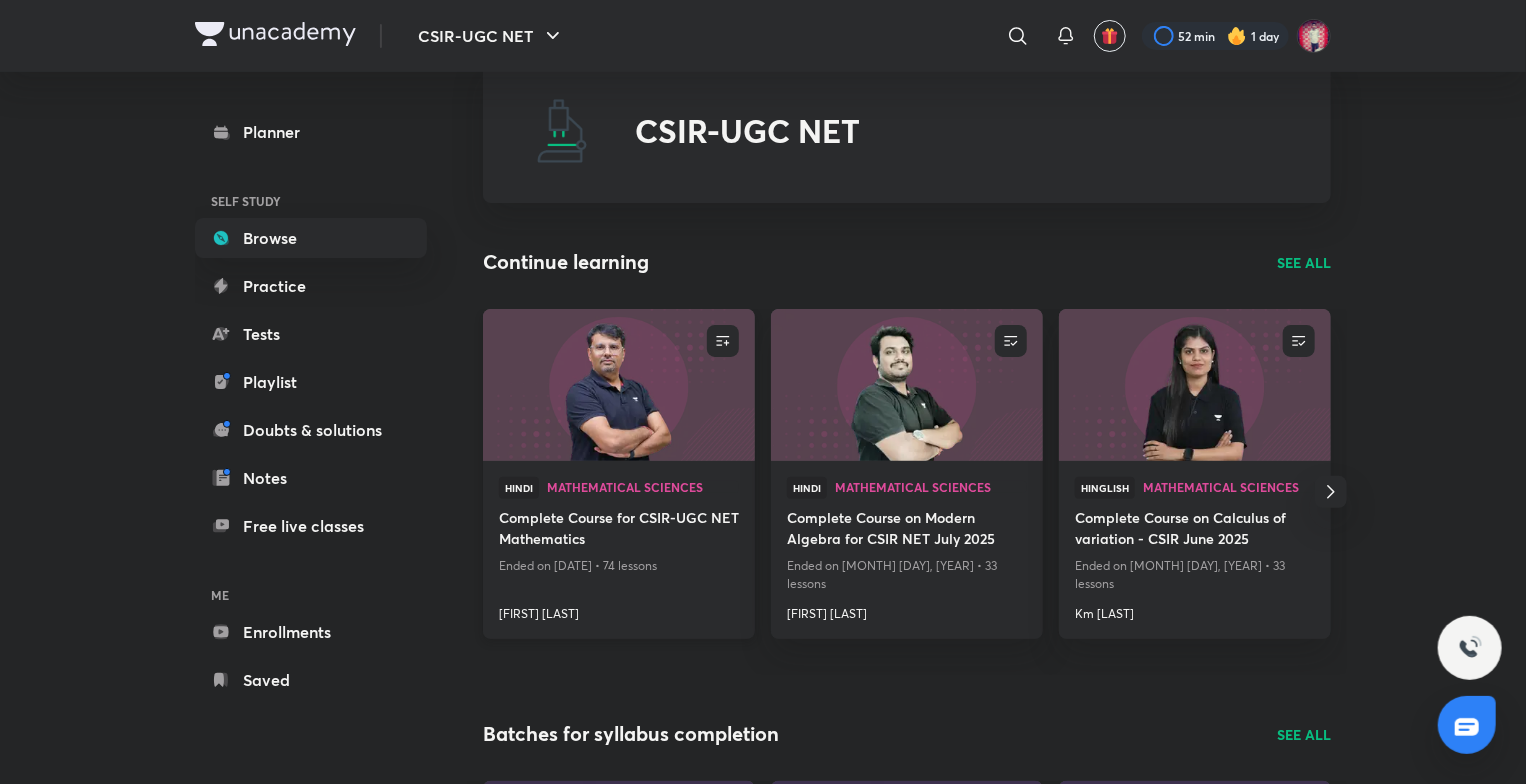 scroll, scrollTop: 100, scrollLeft: 0, axis: vertical 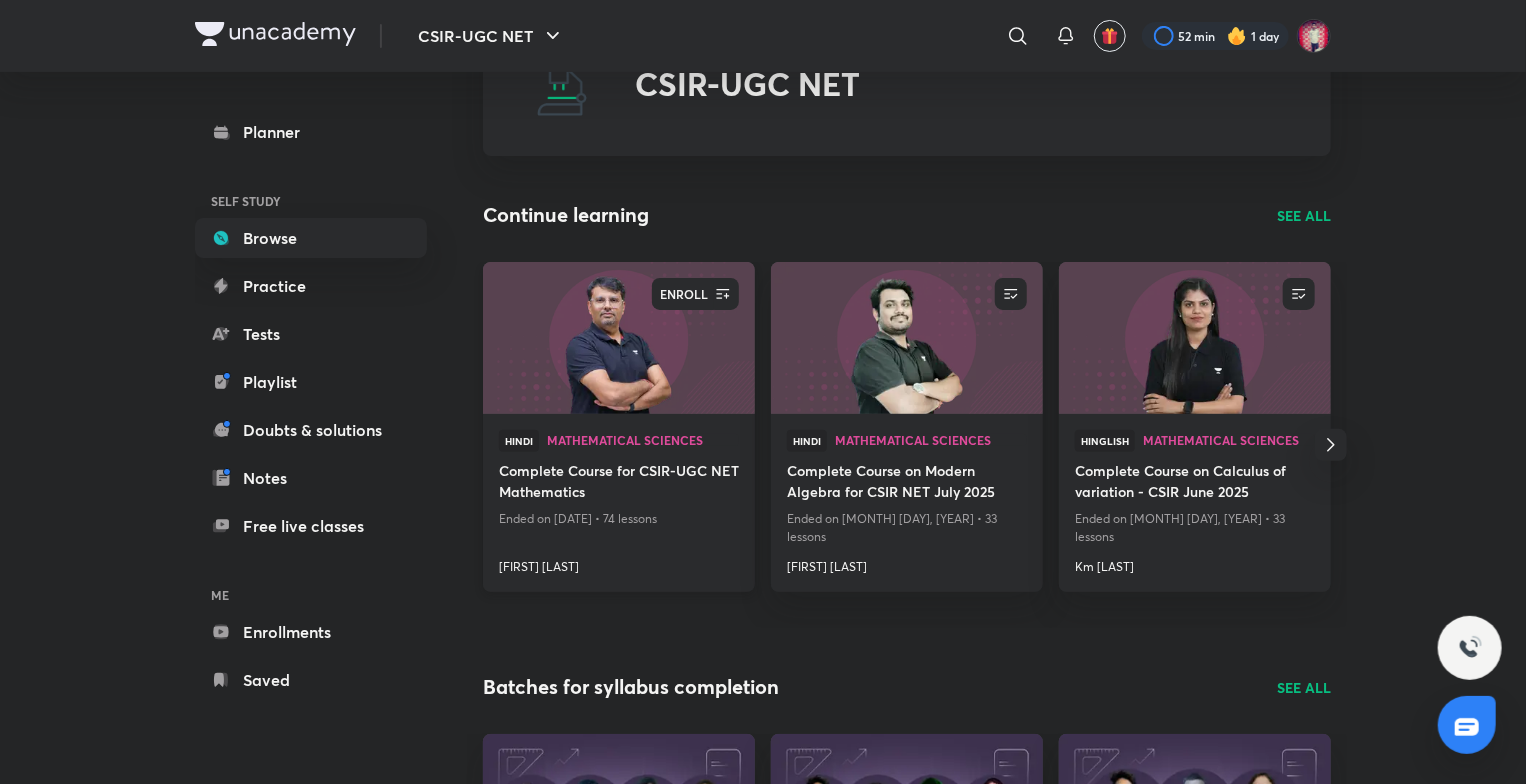 click on "ENROLL" at bounding box center (684, 294) 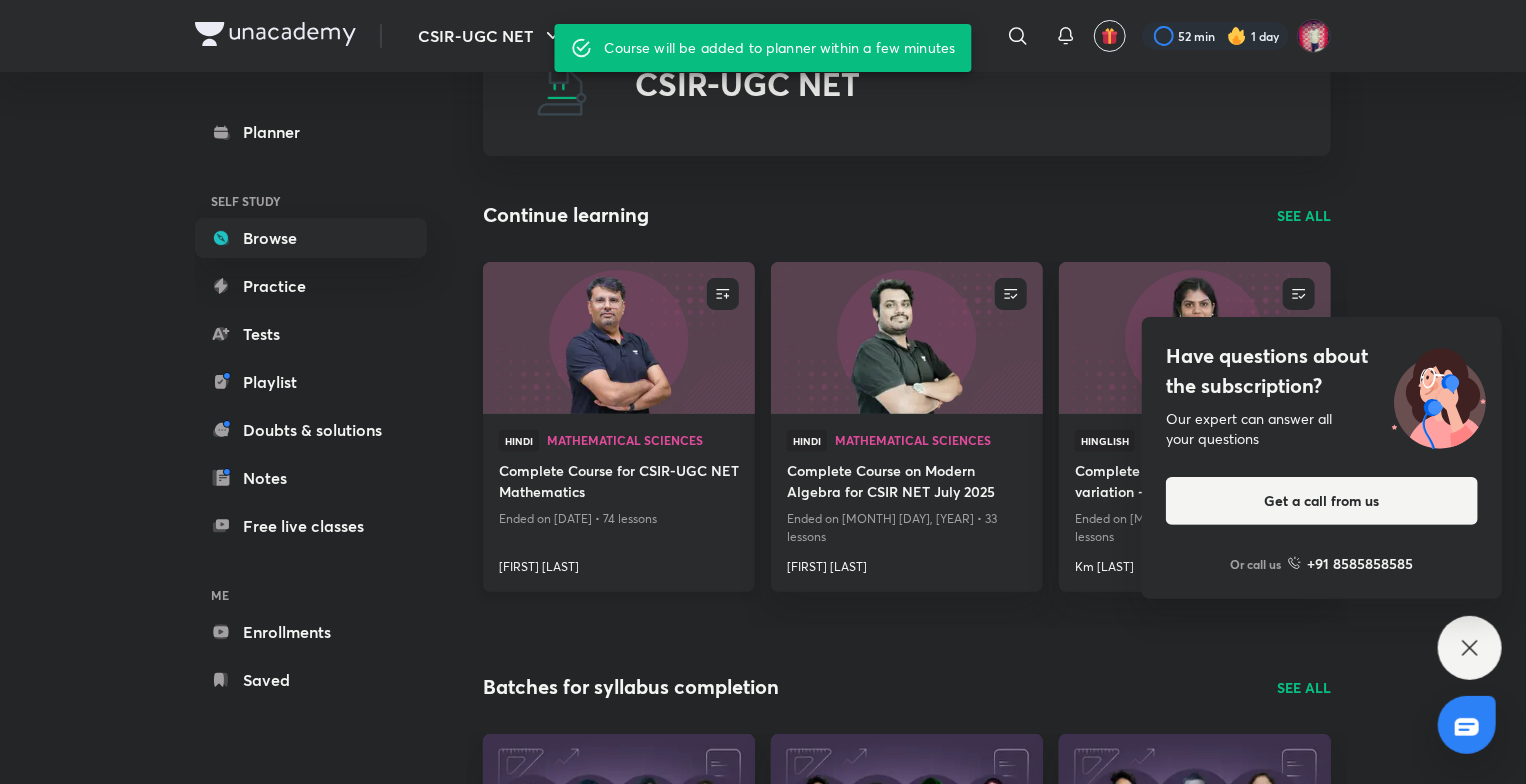 click at bounding box center (618, 337) 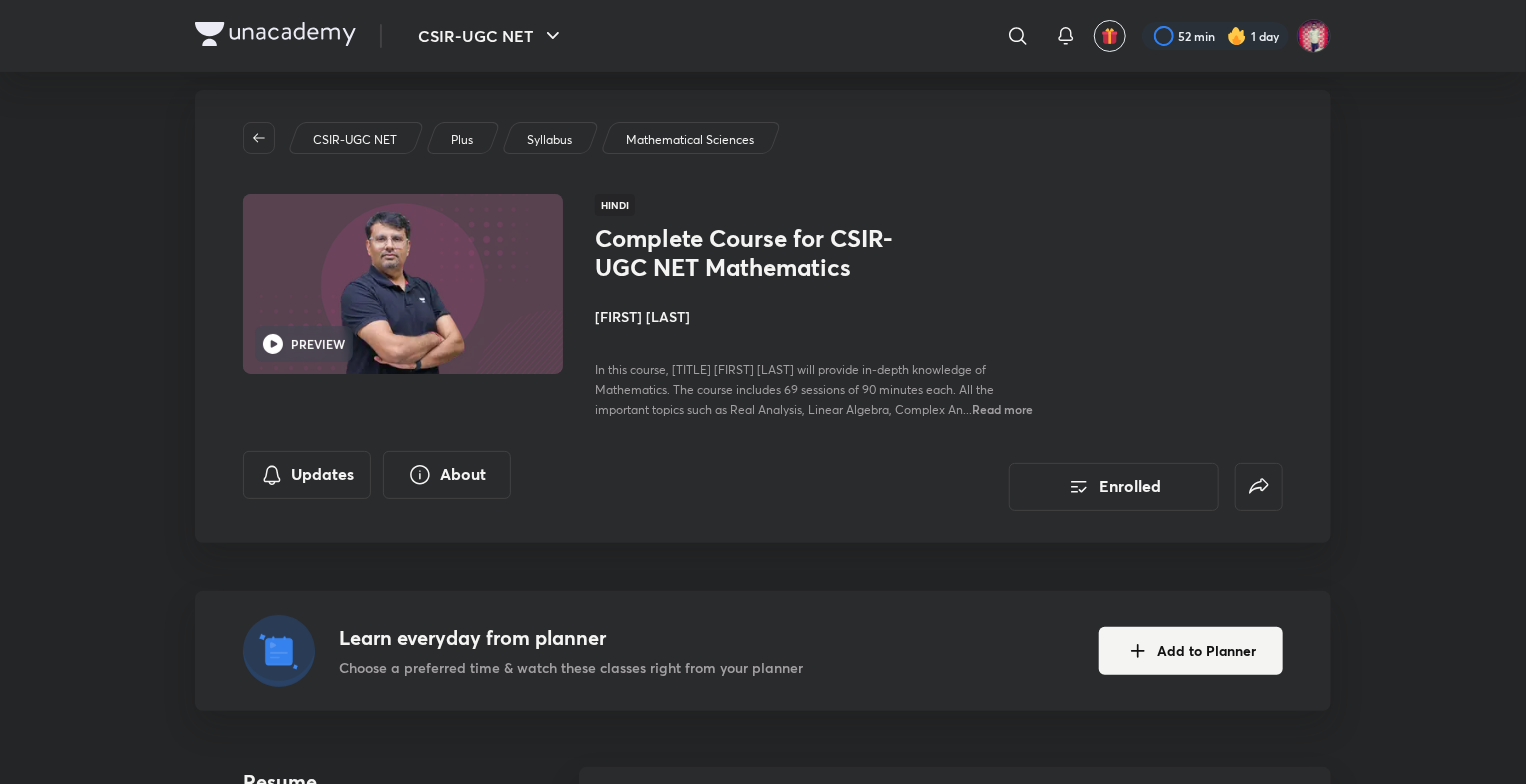 scroll, scrollTop: 0, scrollLeft: 0, axis: both 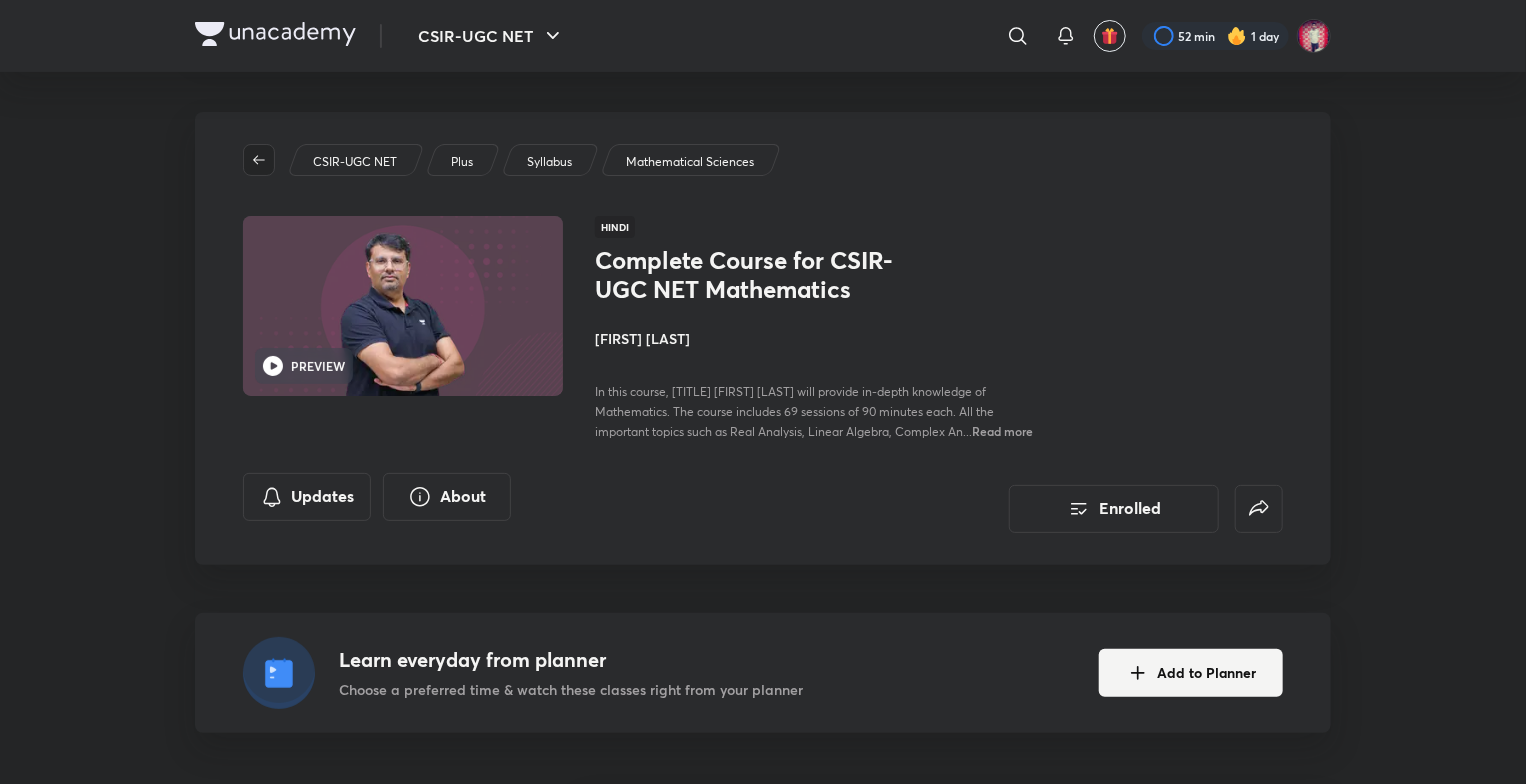 click 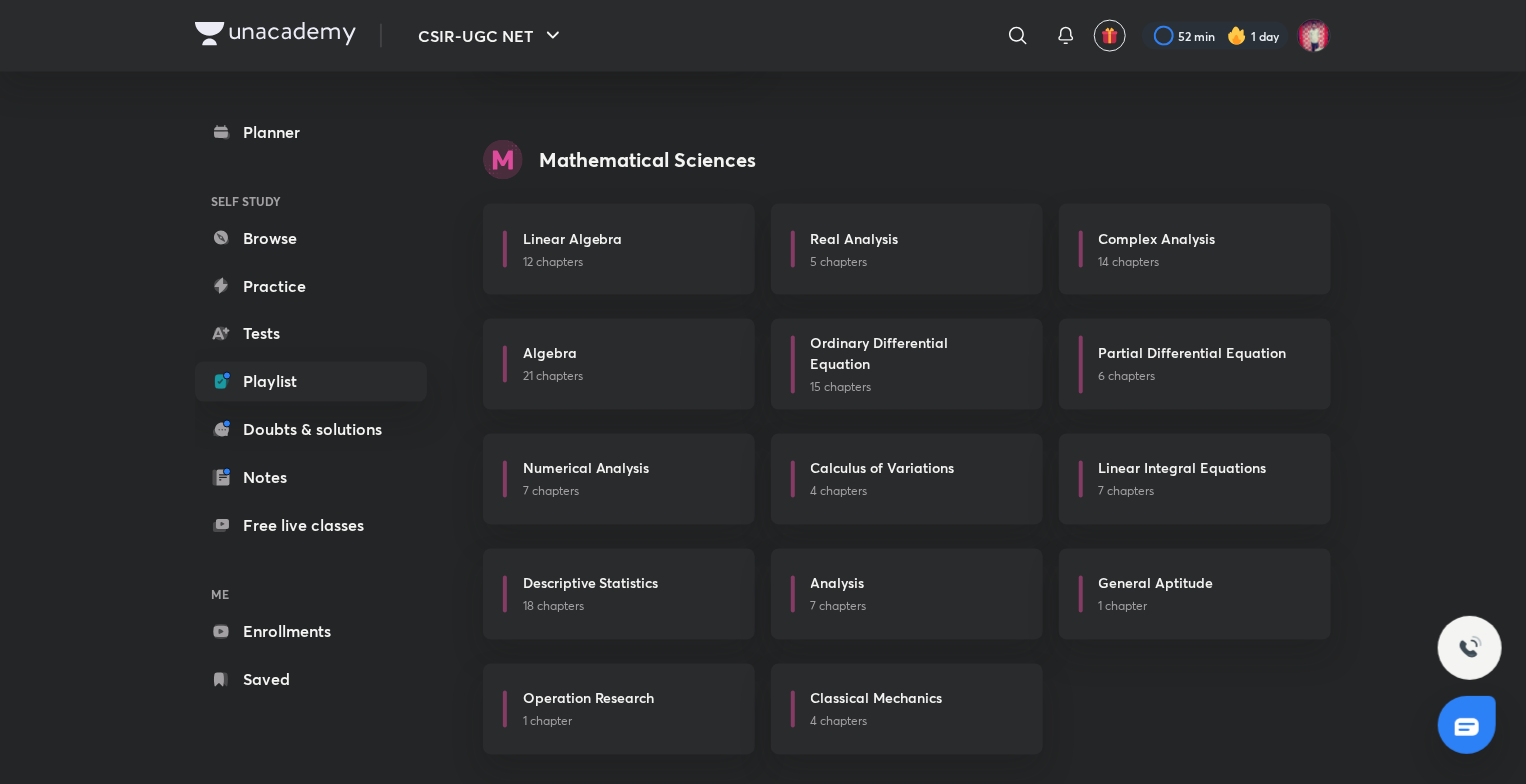 scroll, scrollTop: 1651, scrollLeft: 0, axis: vertical 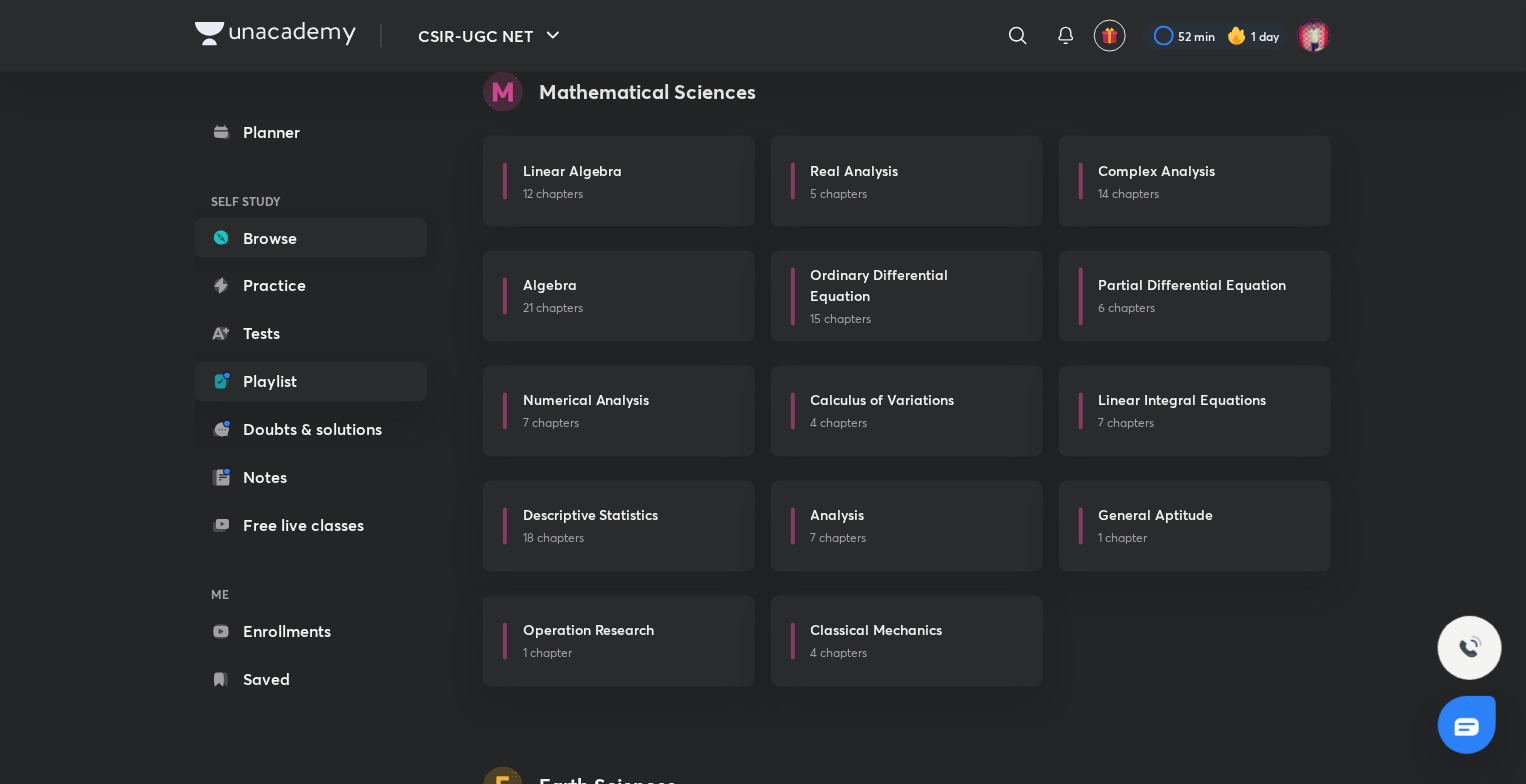 click on "Browse" at bounding box center (311, 238) 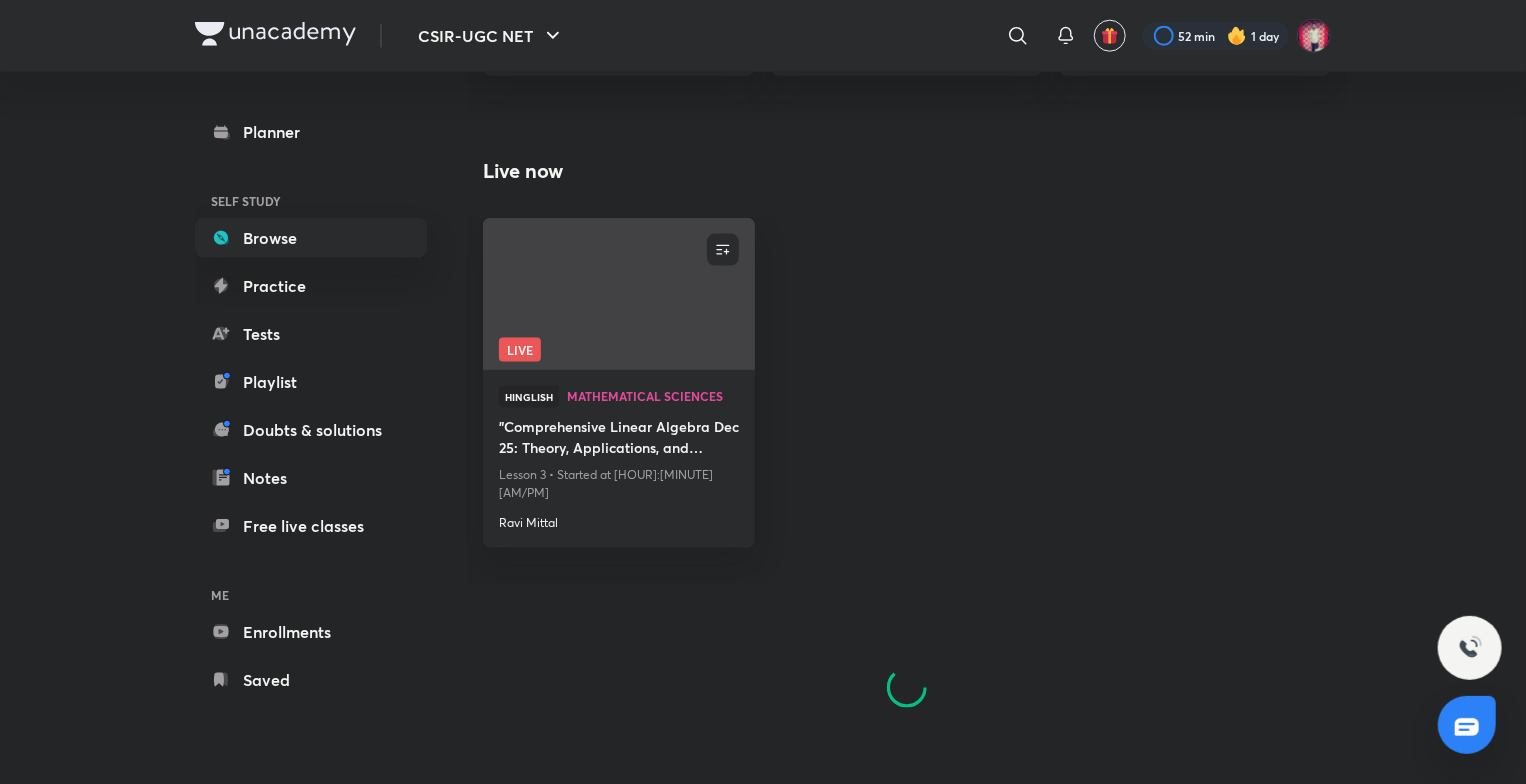 scroll, scrollTop: 0, scrollLeft: 0, axis: both 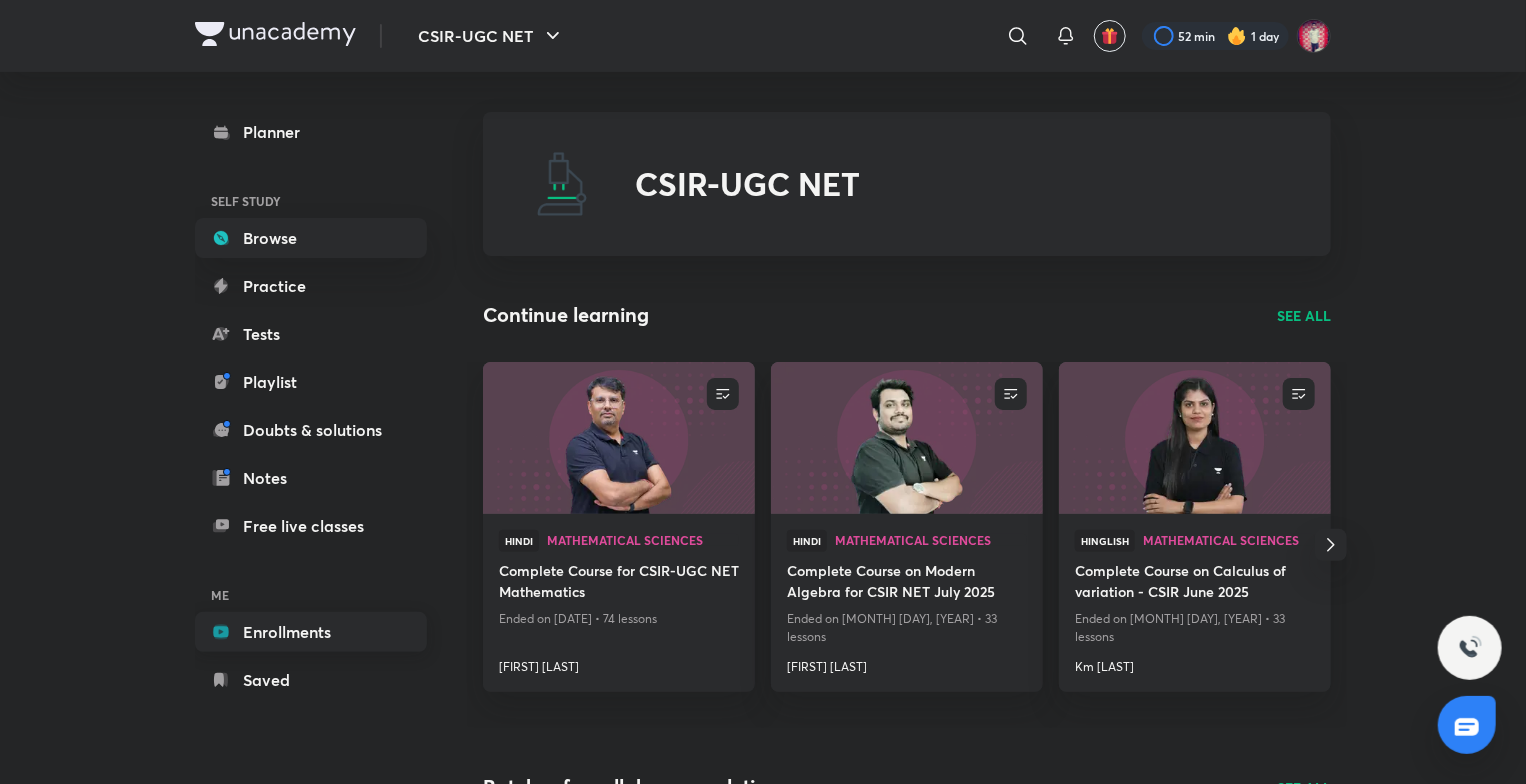 click on "Enrollments" at bounding box center (311, 632) 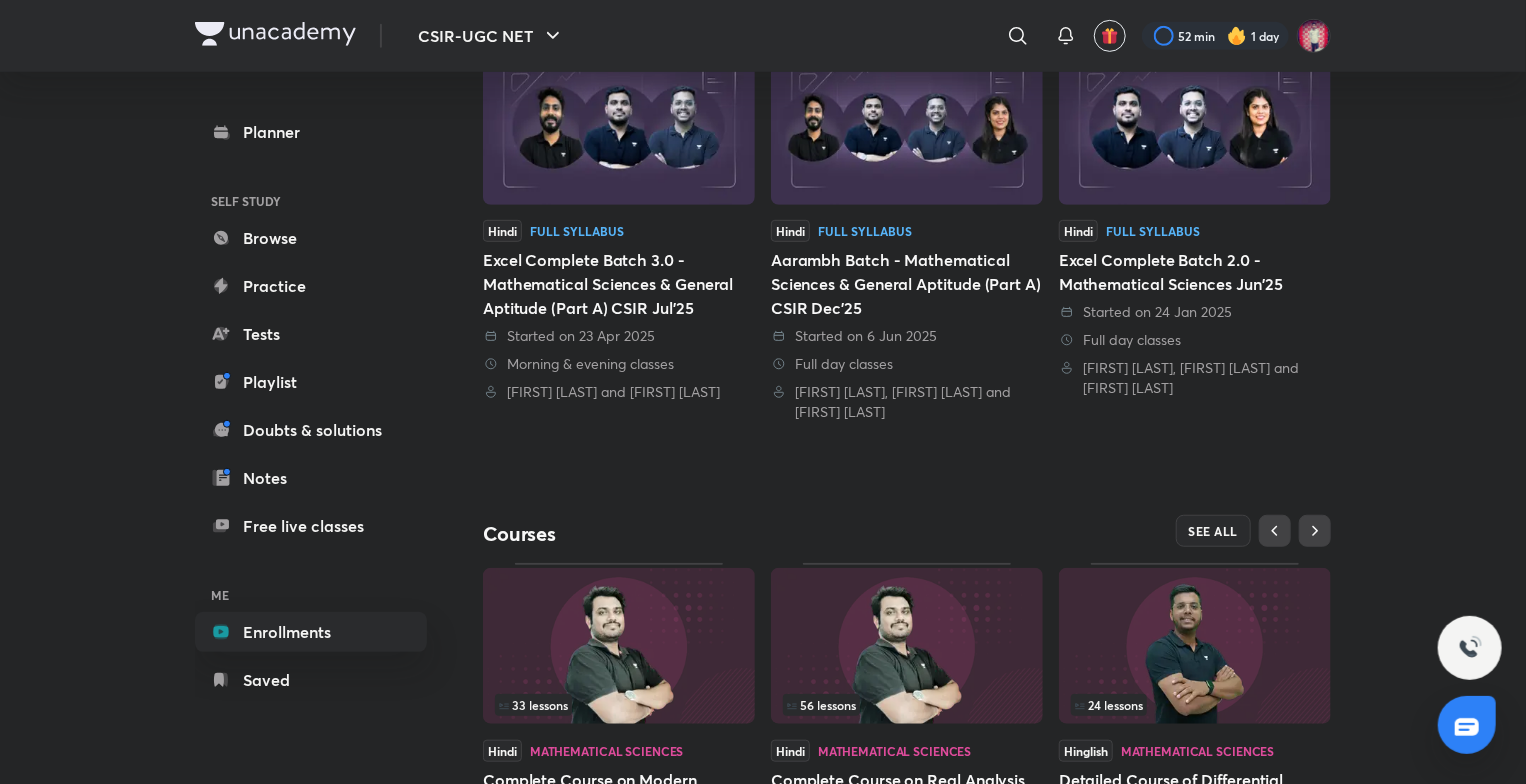 scroll, scrollTop: 614, scrollLeft: 0, axis: vertical 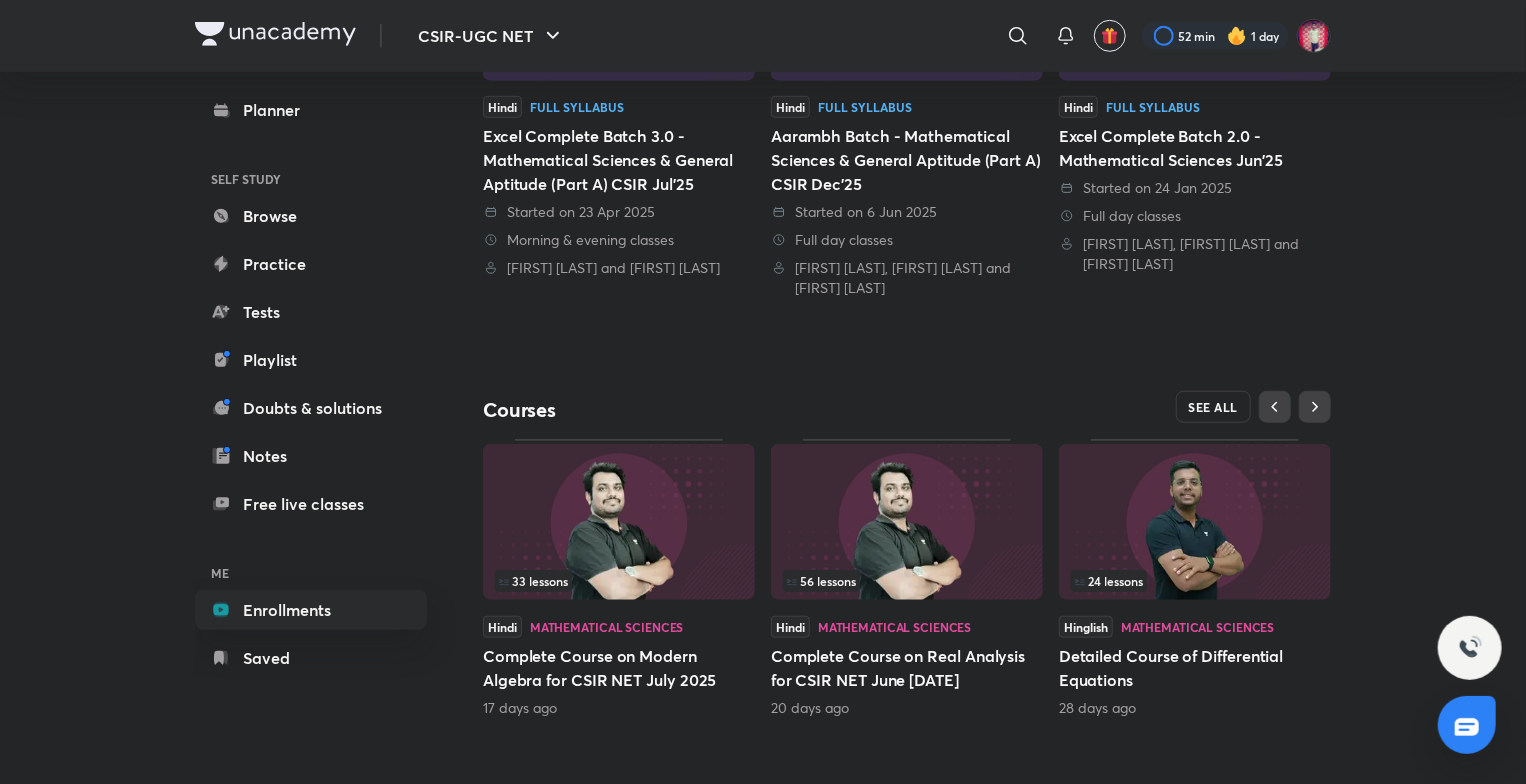 click on "SEE ALL" at bounding box center [1214, 407] 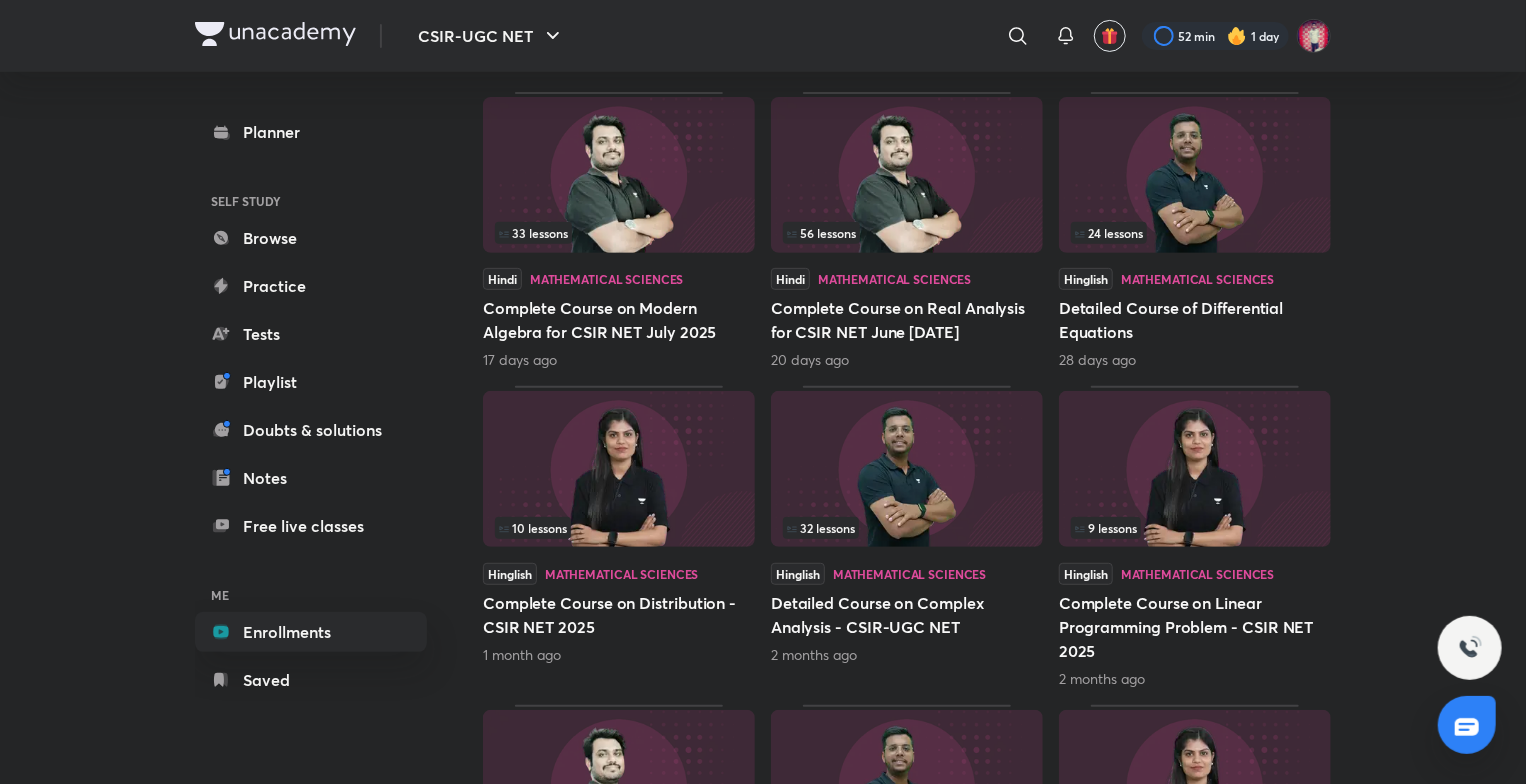 scroll, scrollTop: 300, scrollLeft: 0, axis: vertical 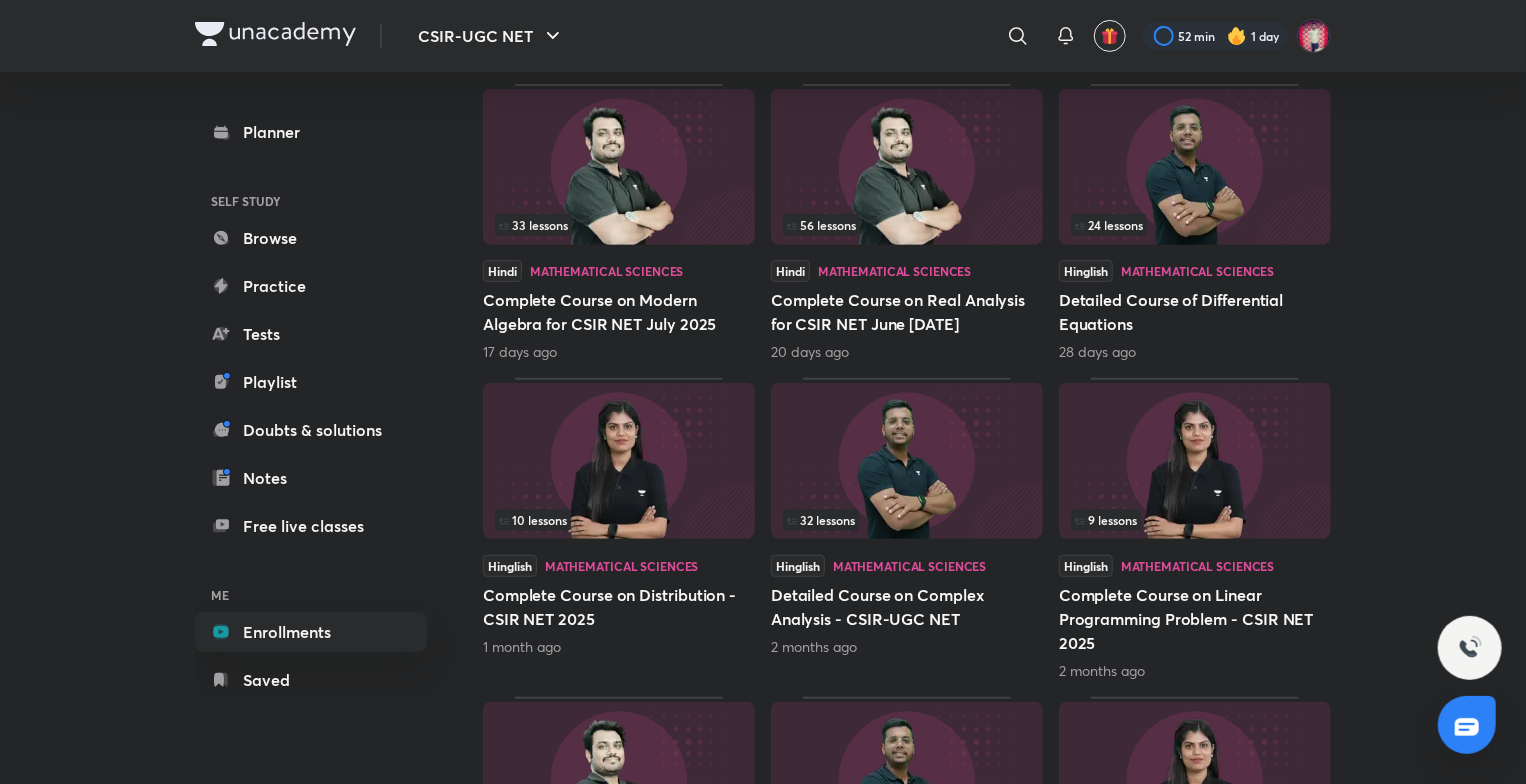 click at bounding box center [619, 167] 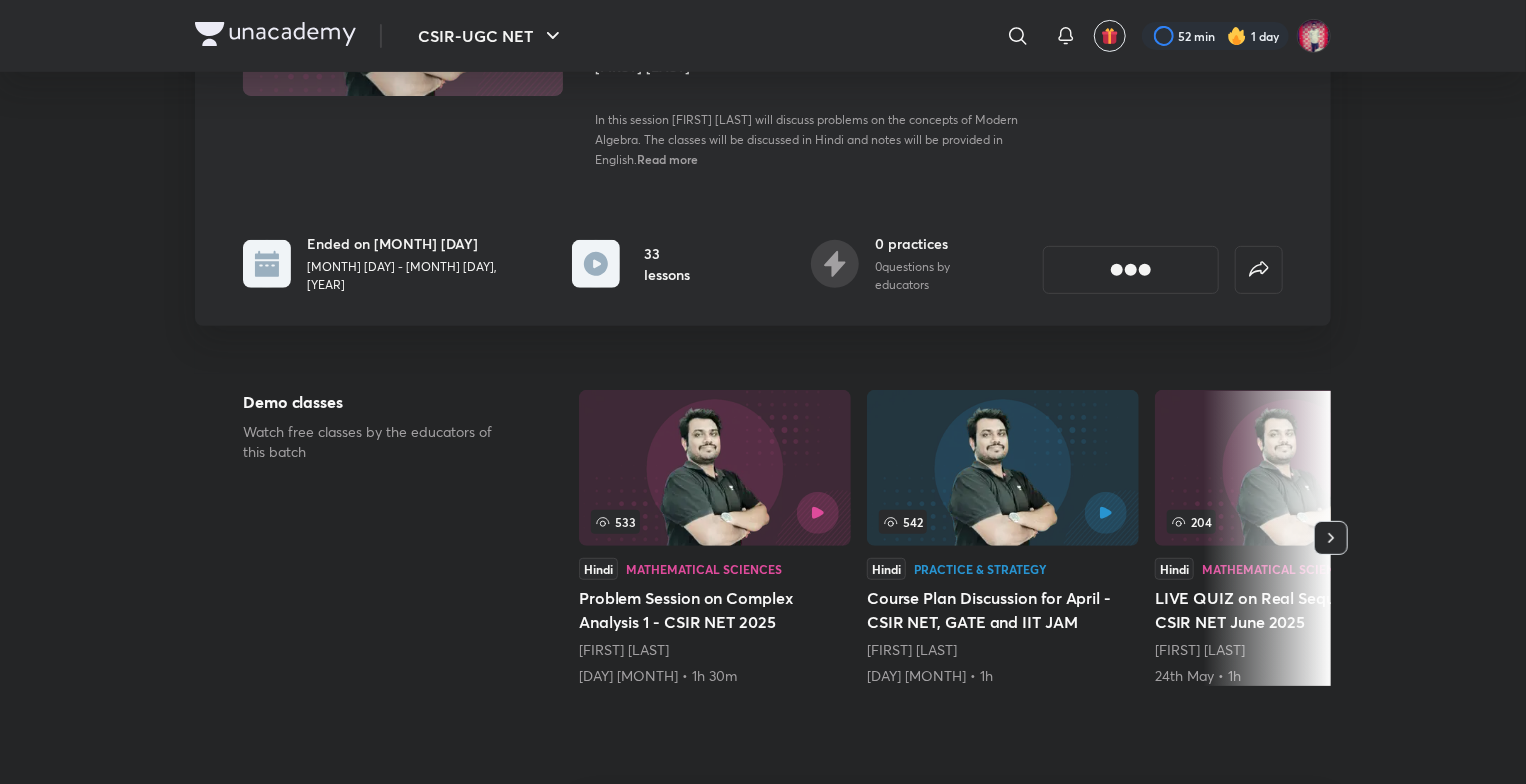 scroll, scrollTop: 0, scrollLeft: 0, axis: both 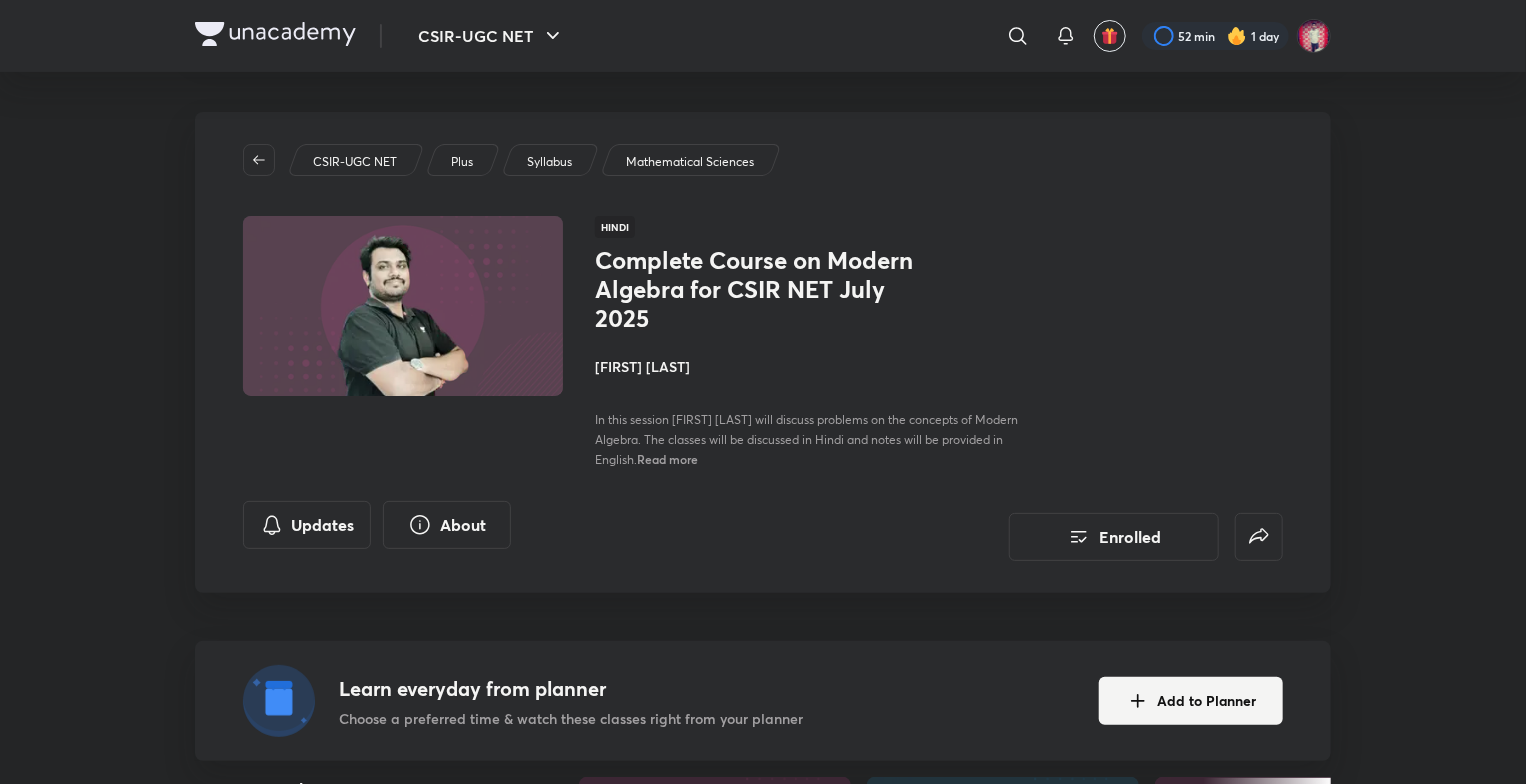 click on "[FIRST] [LAST]" at bounding box center (819, 366) 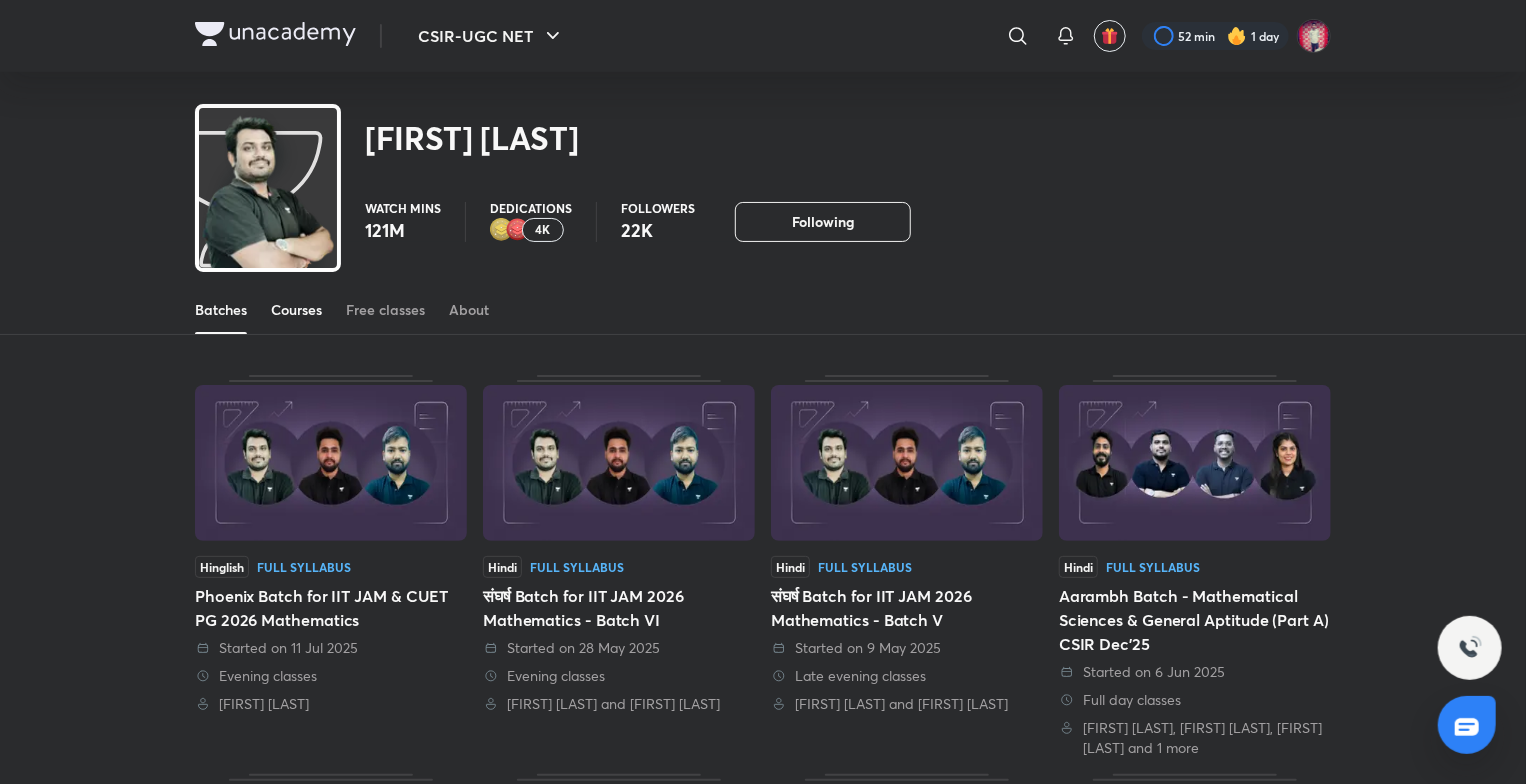 click on "Courses" at bounding box center (296, 310) 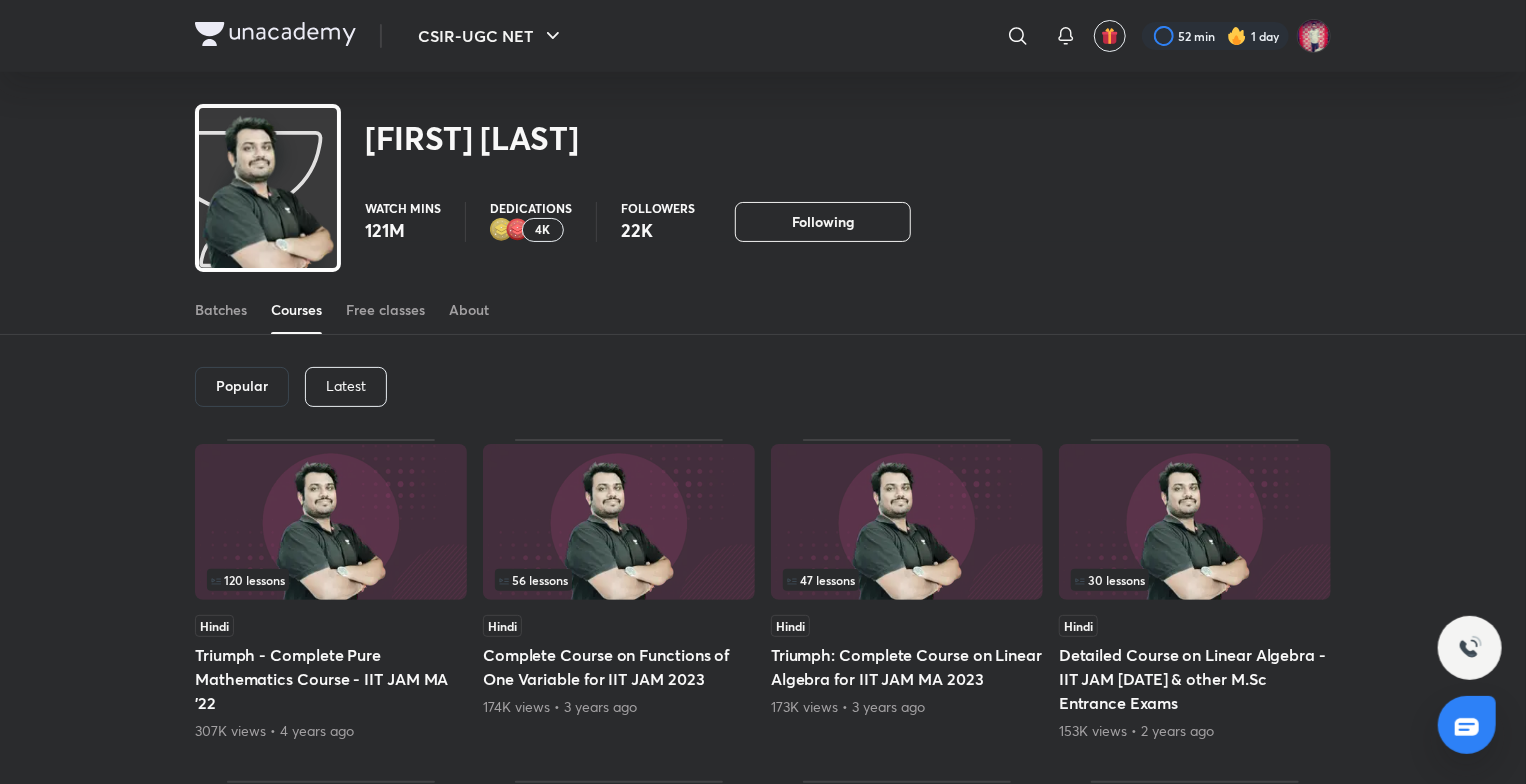 click on "Latest" at bounding box center (346, 386) 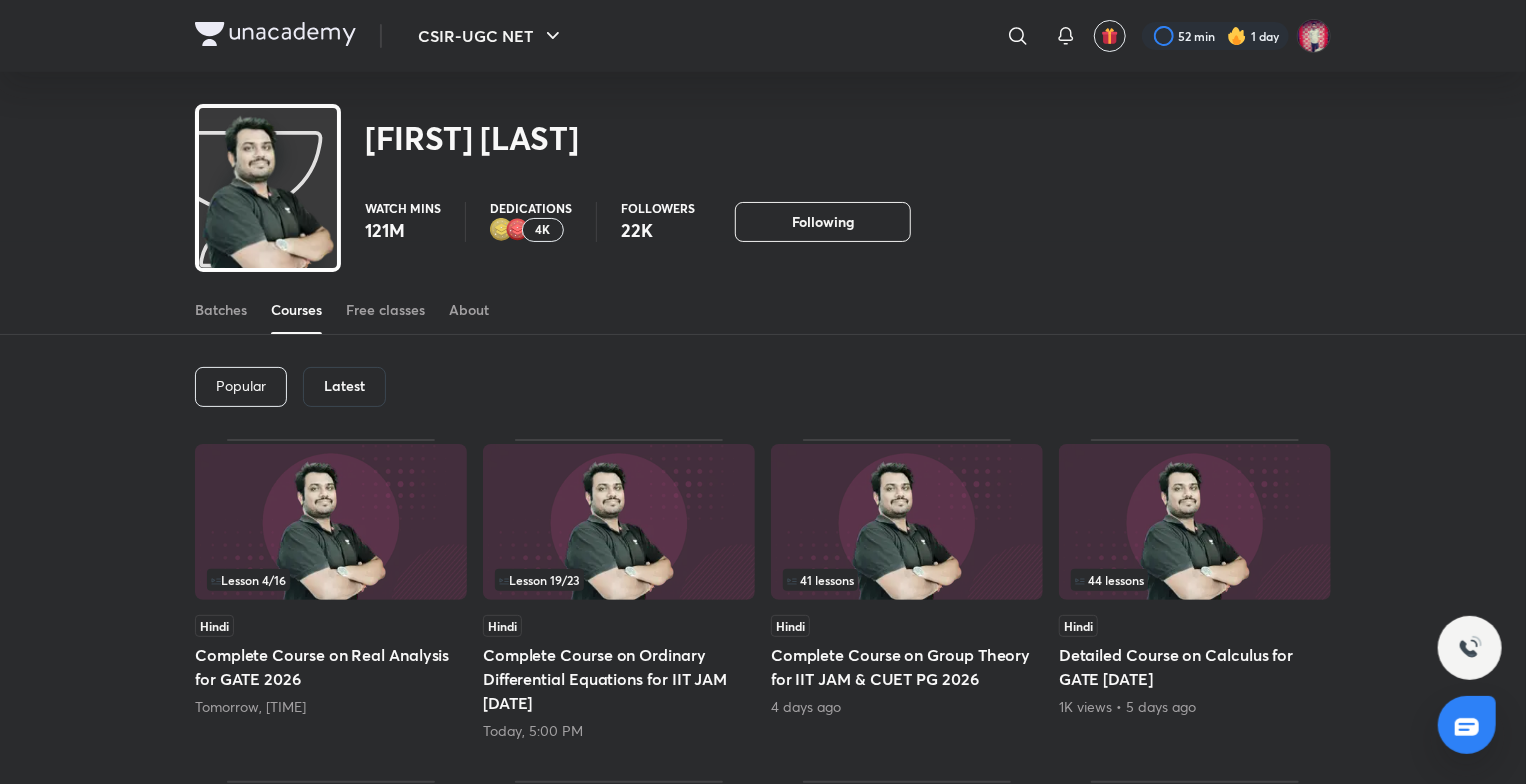 click on "Latest" at bounding box center [344, 386] 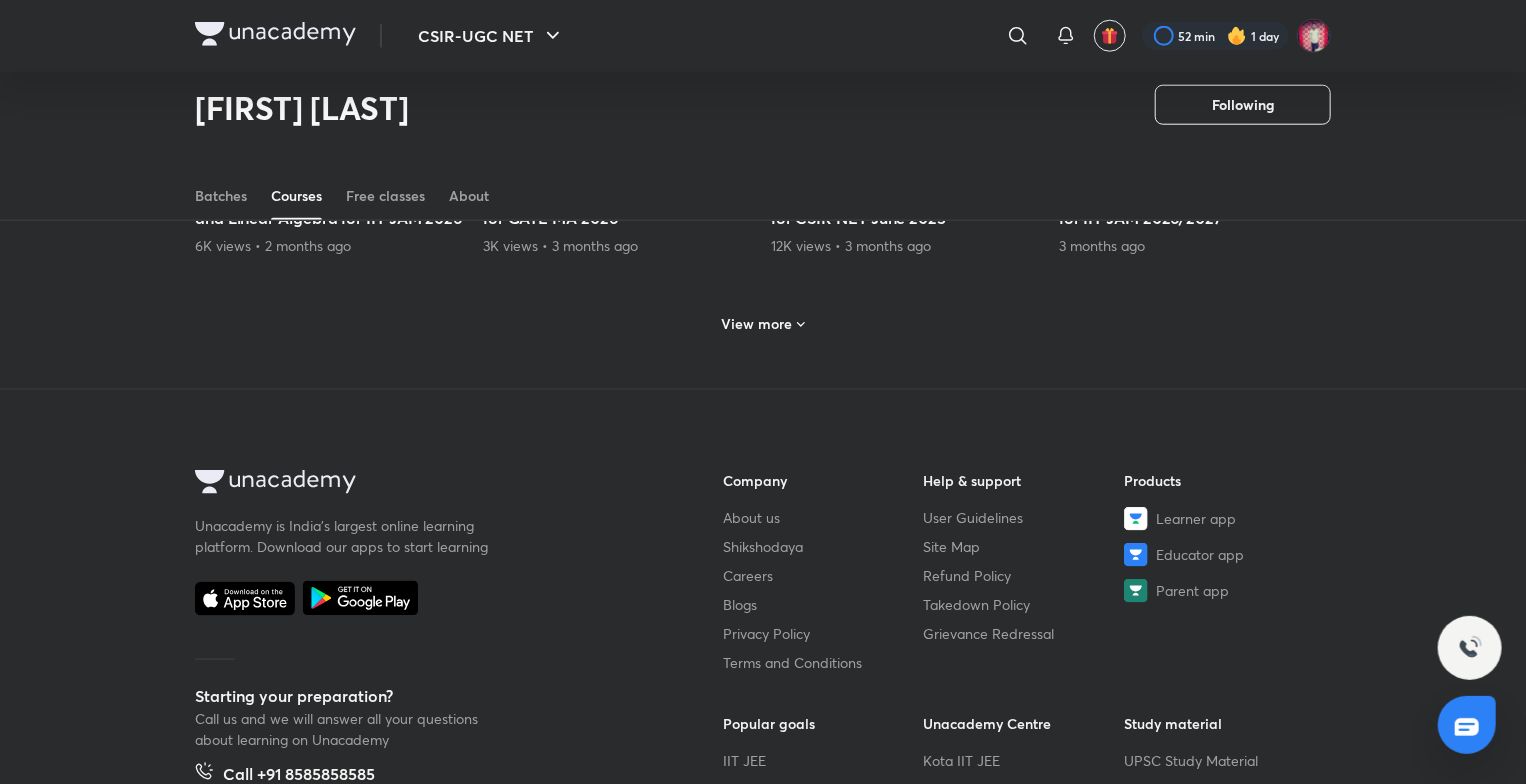 scroll, scrollTop: 1086, scrollLeft: 0, axis: vertical 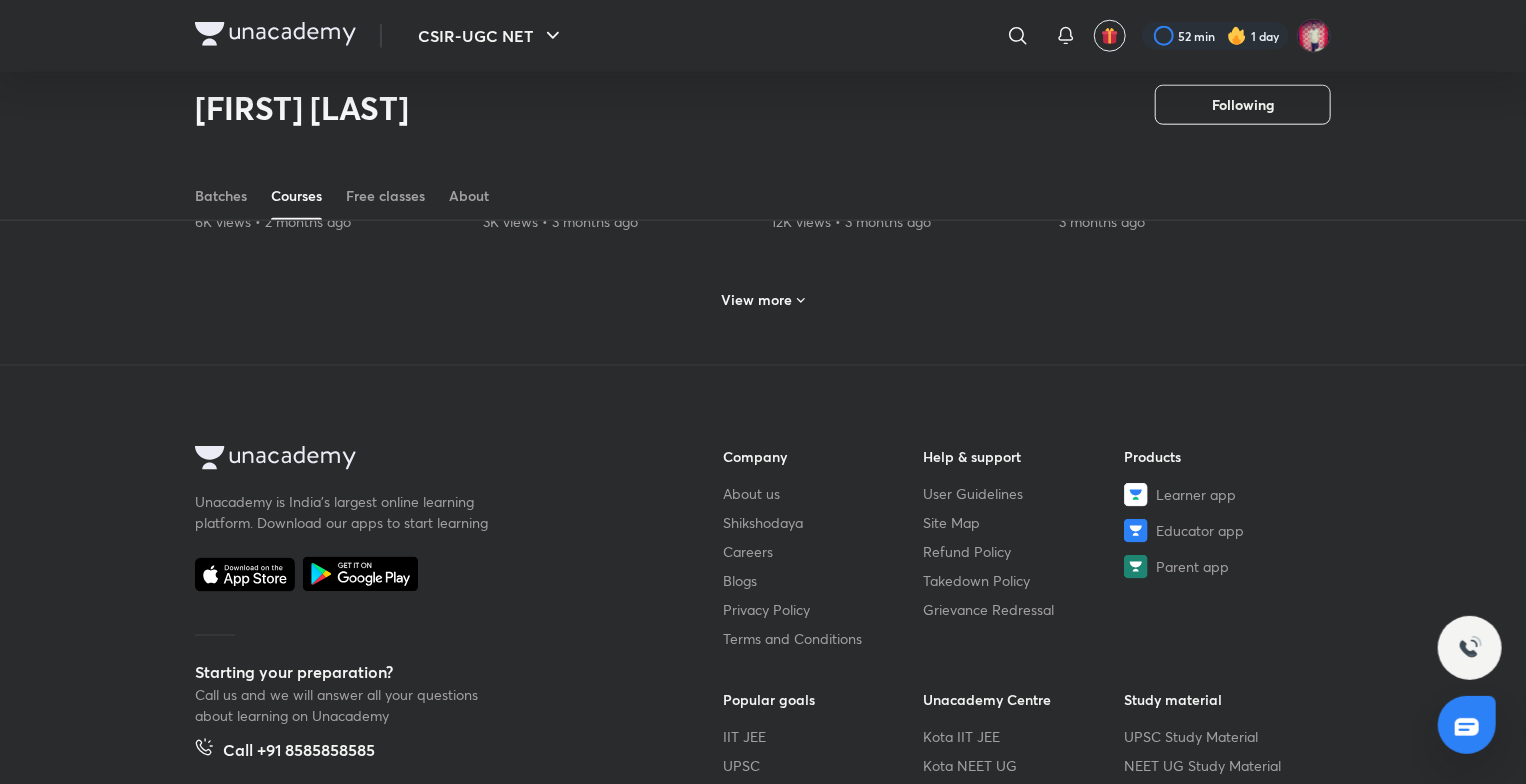 click on "View more" at bounding box center [757, 300] 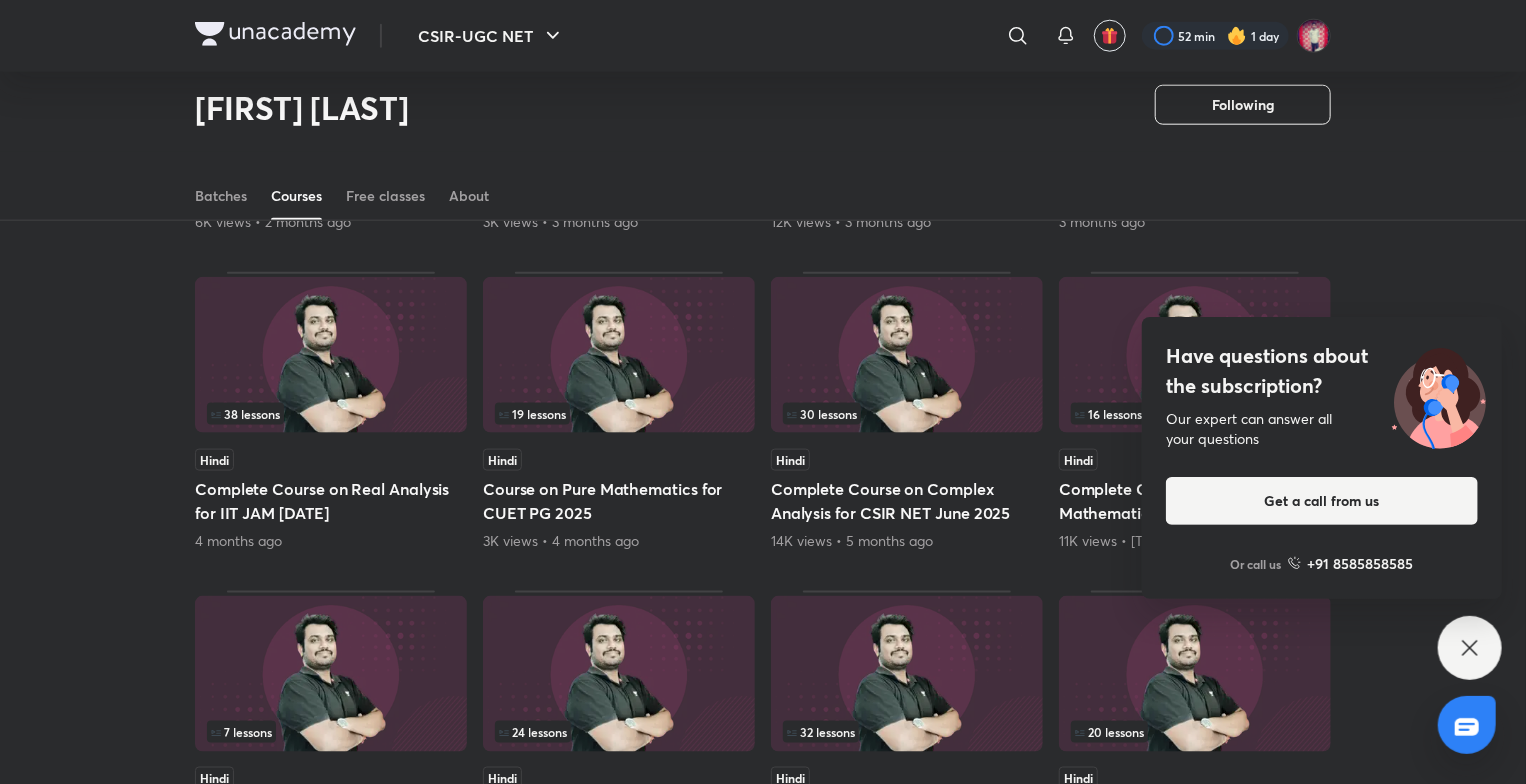click on "Have questions about the subscription? Our expert can answer all your questions Get a call from us Or call us +91 8585858585" at bounding box center (1470, 648) 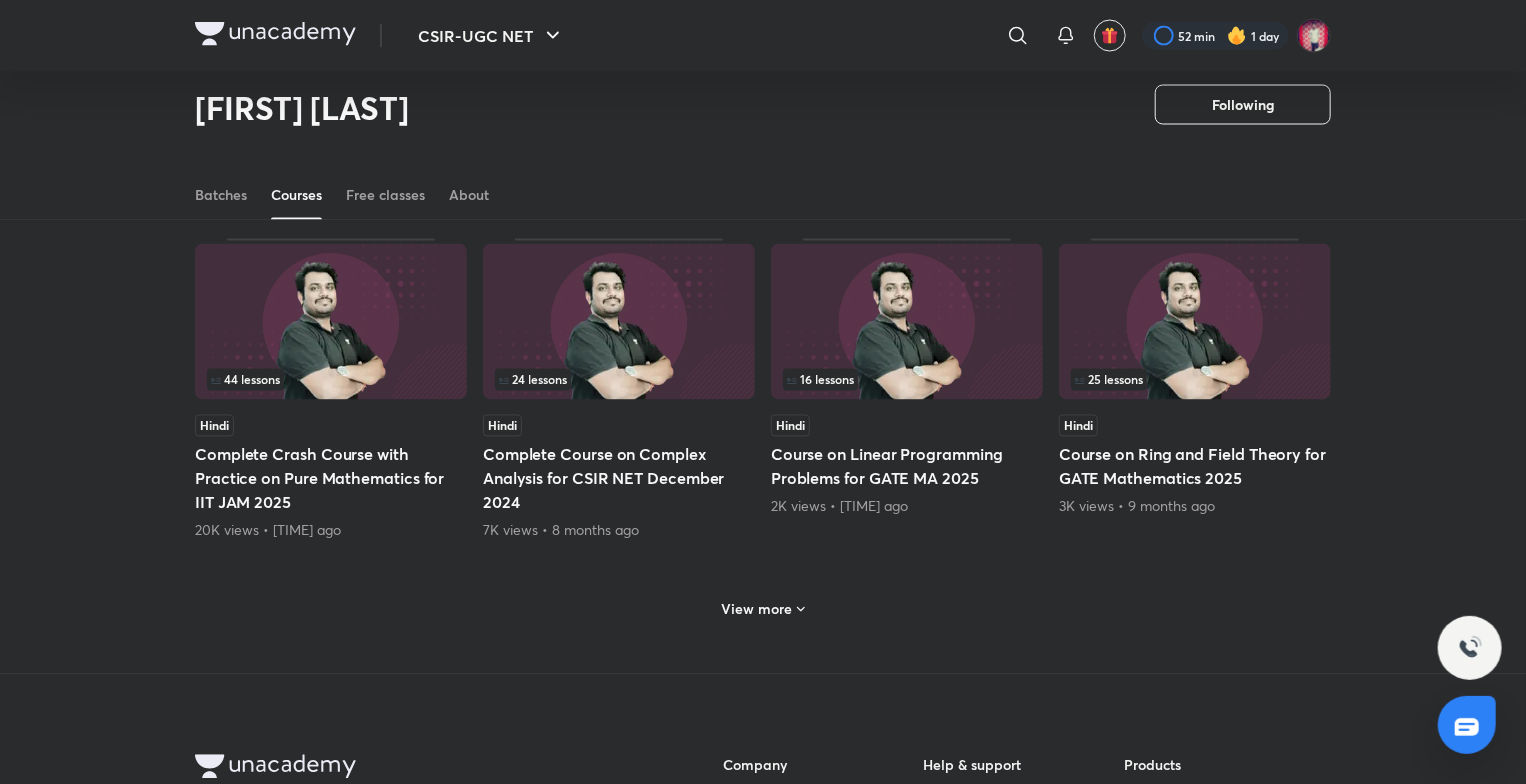 scroll, scrollTop: 1786, scrollLeft: 0, axis: vertical 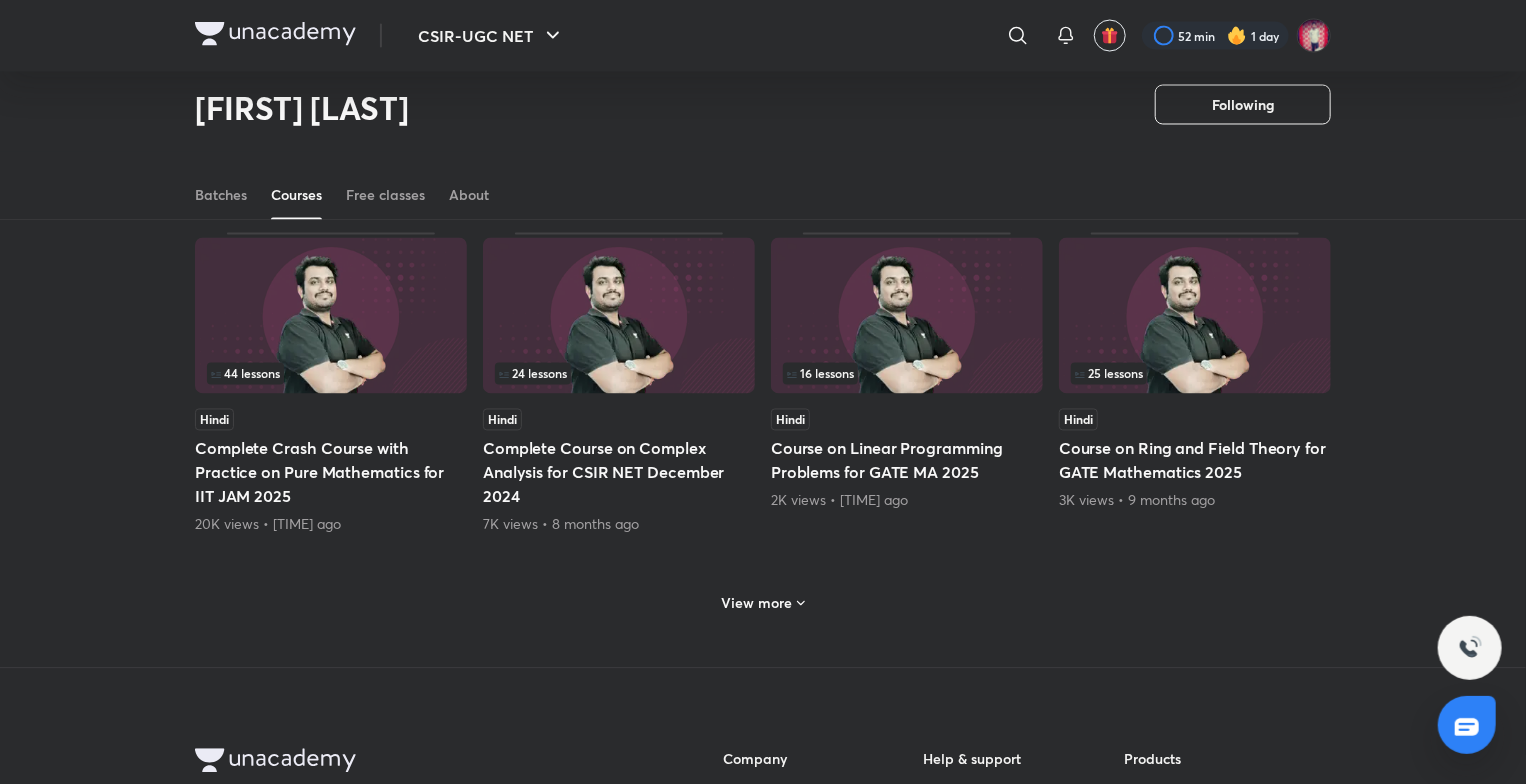 click on "View more" at bounding box center [757, 604] 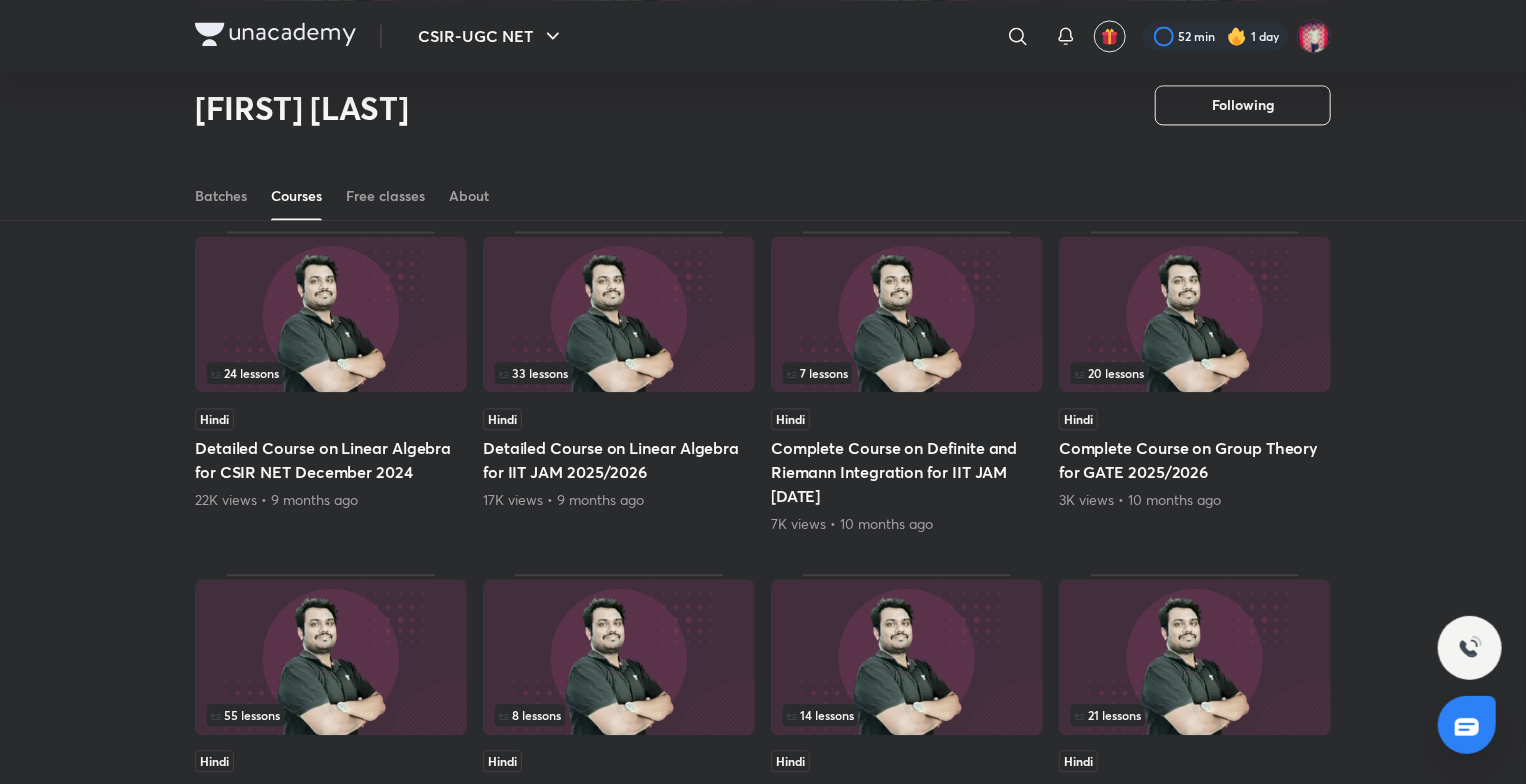 scroll, scrollTop: 2086, scrollLeft: 0, axis: vertical 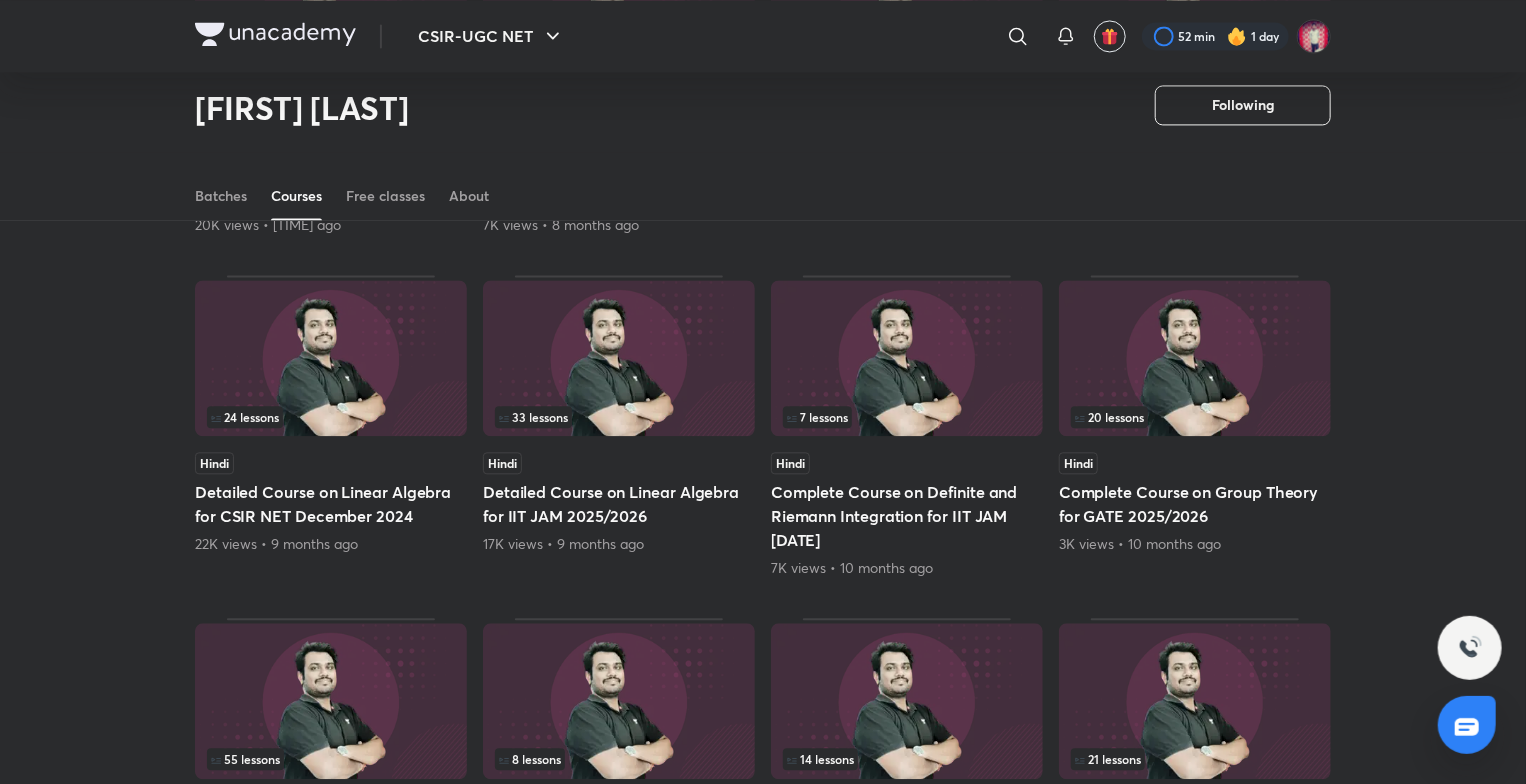 click at bounding box center (331, 358) 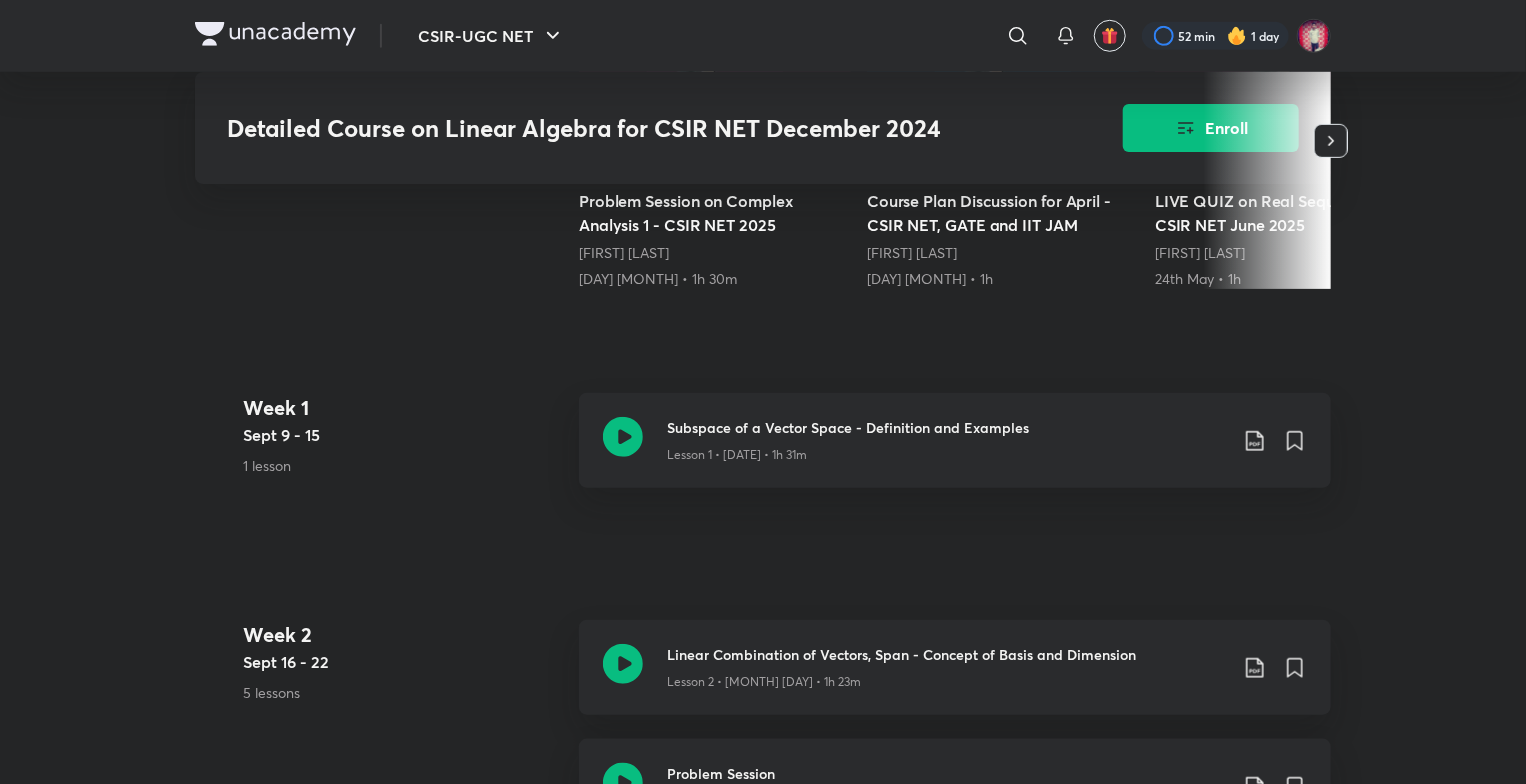 scroll, scrollTop: 700, scrollLeft: 0, axis: vertical 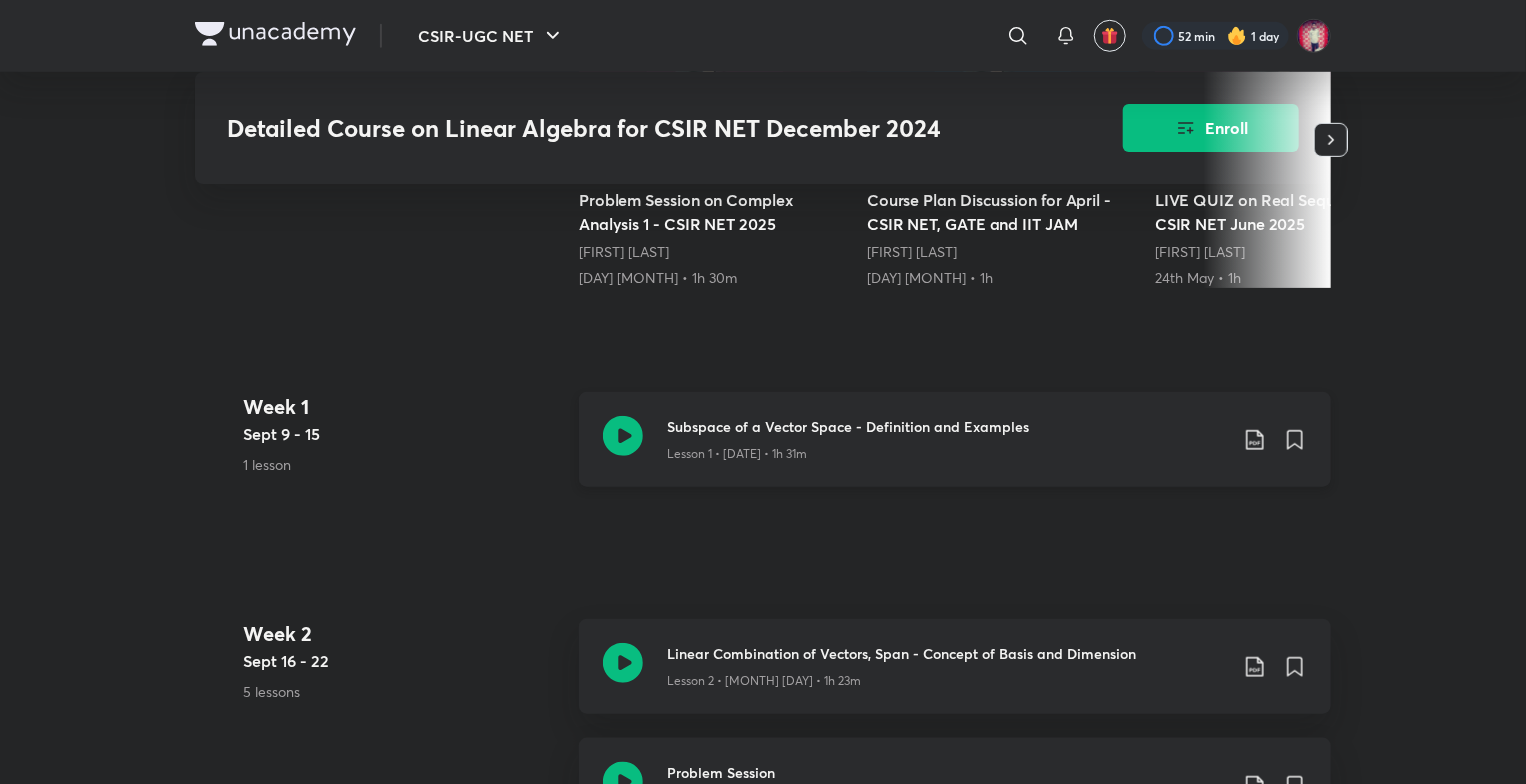 click on "Subspace of a Vector Space - Definition and Examples" at bounding box center [947, 426] 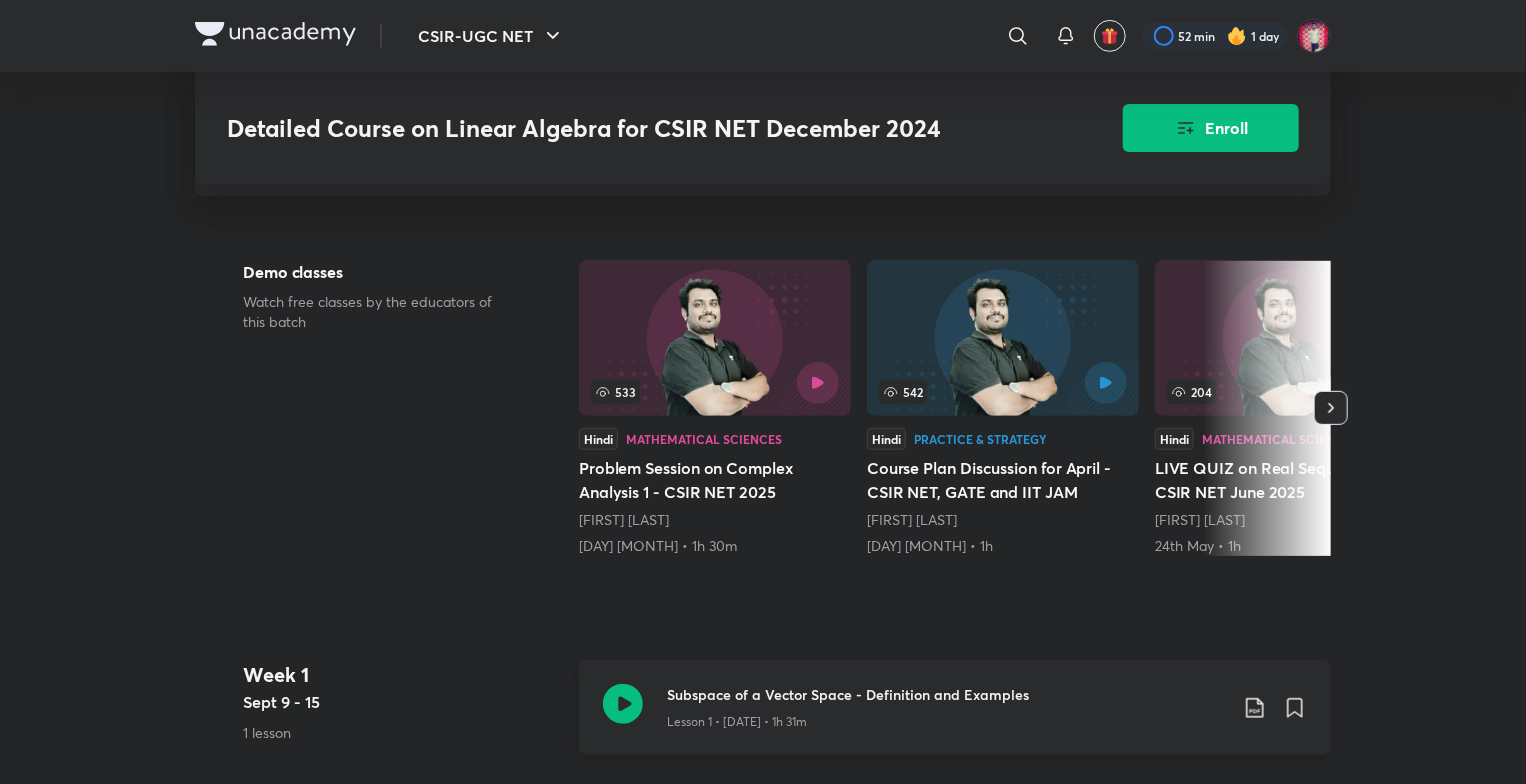 scroll, scrollTop: 400, scrollLeft: 0, axis: vertical 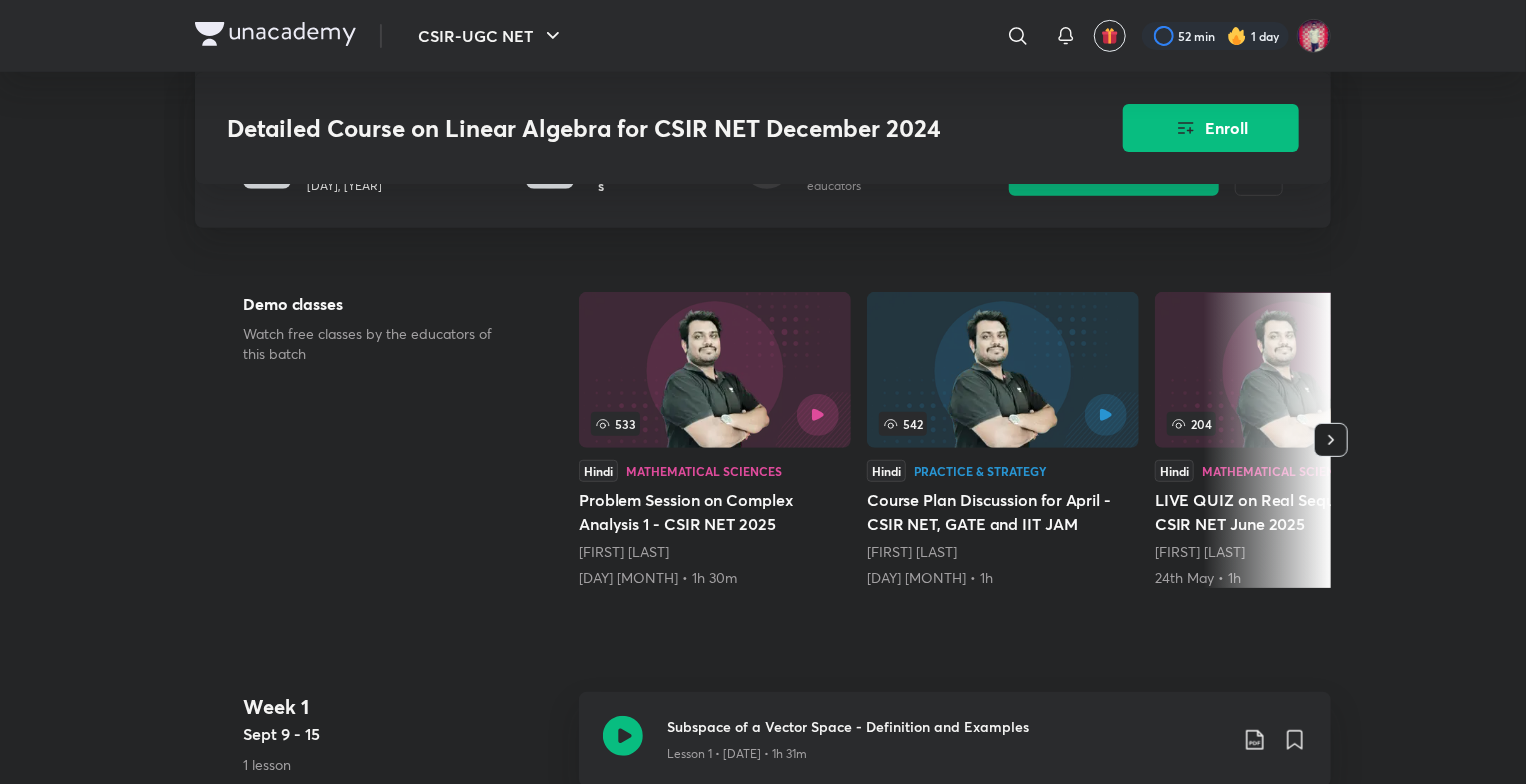 click 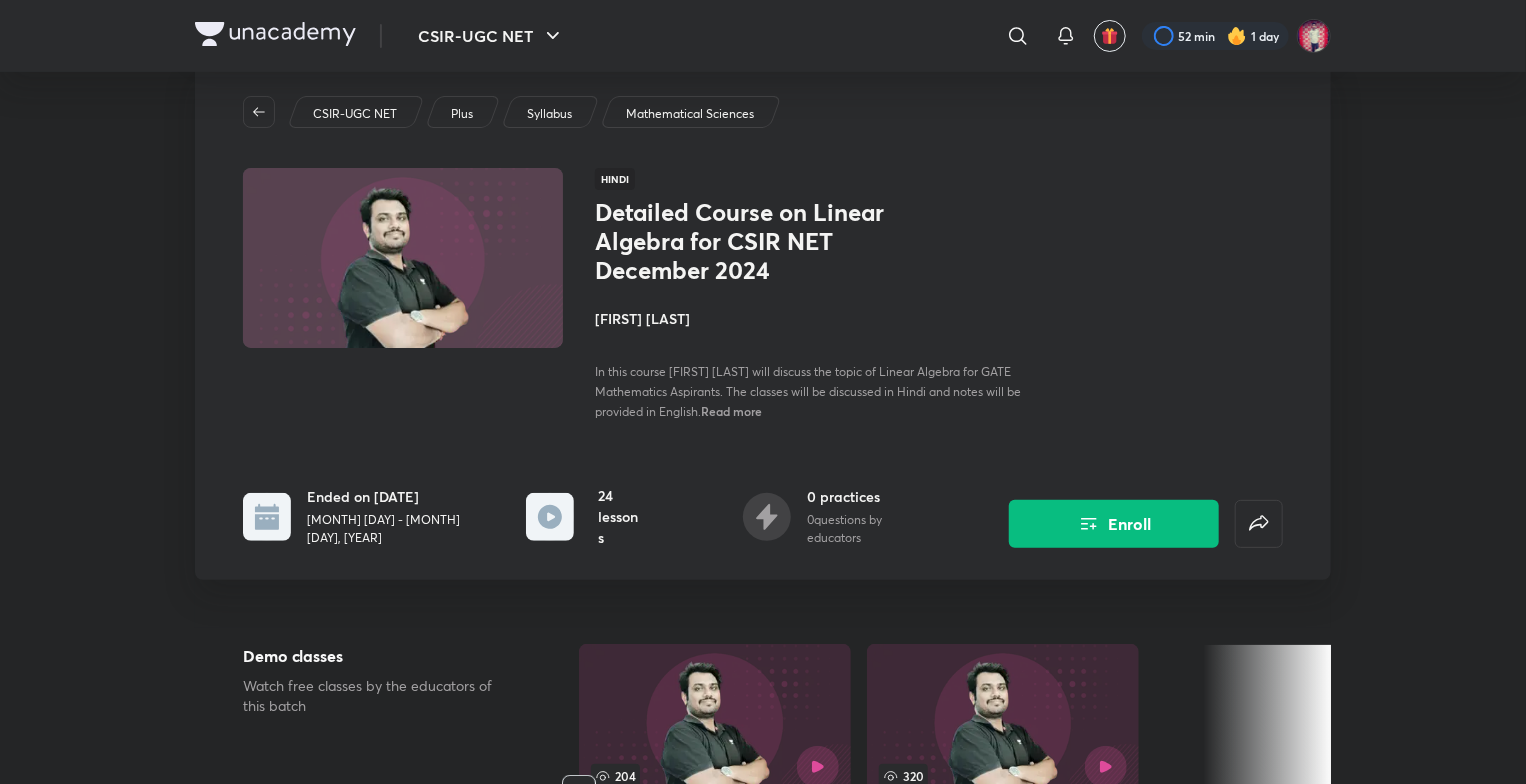 scroll, scrollTop: 0, scrollLeft: 0, axis: both 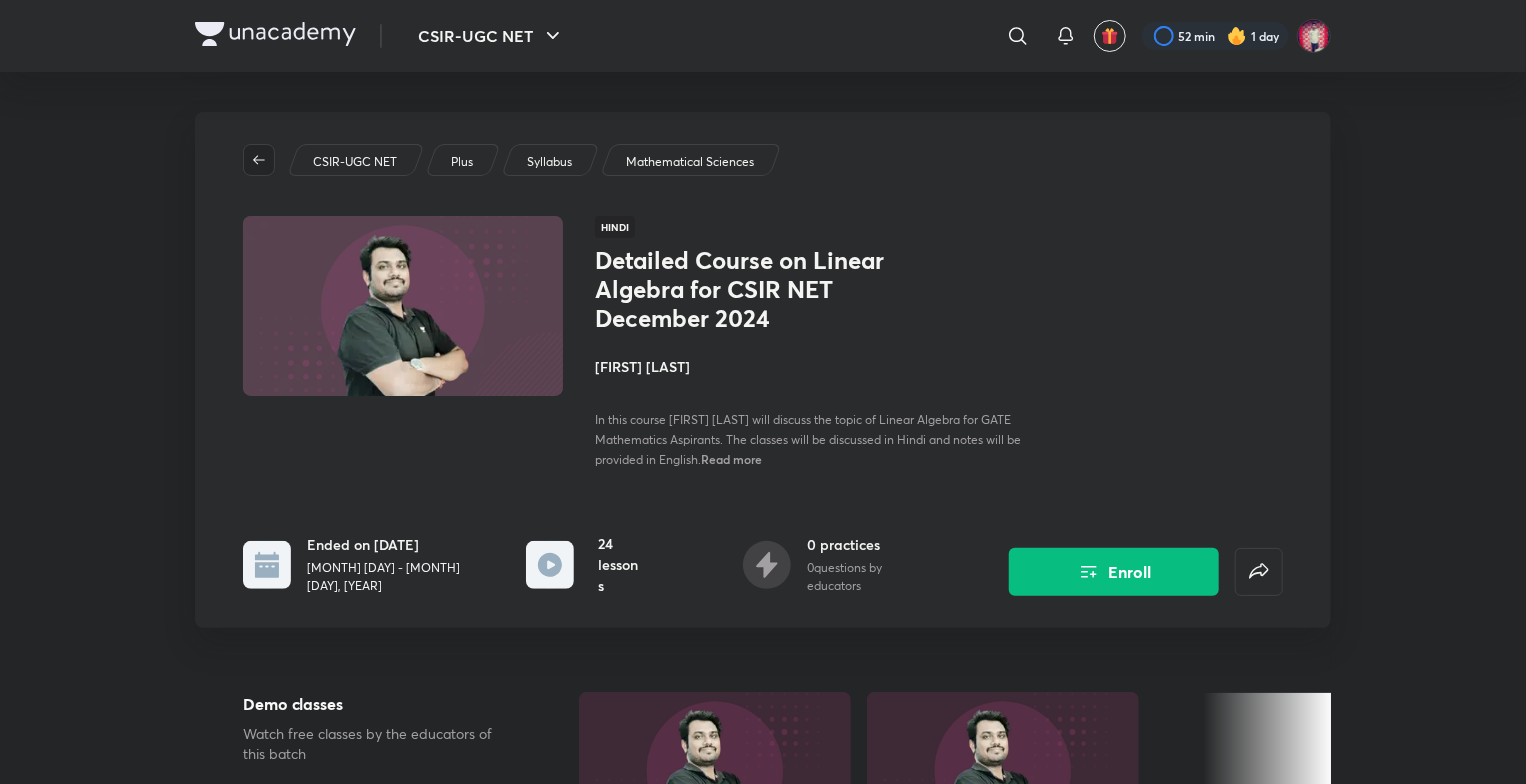 click 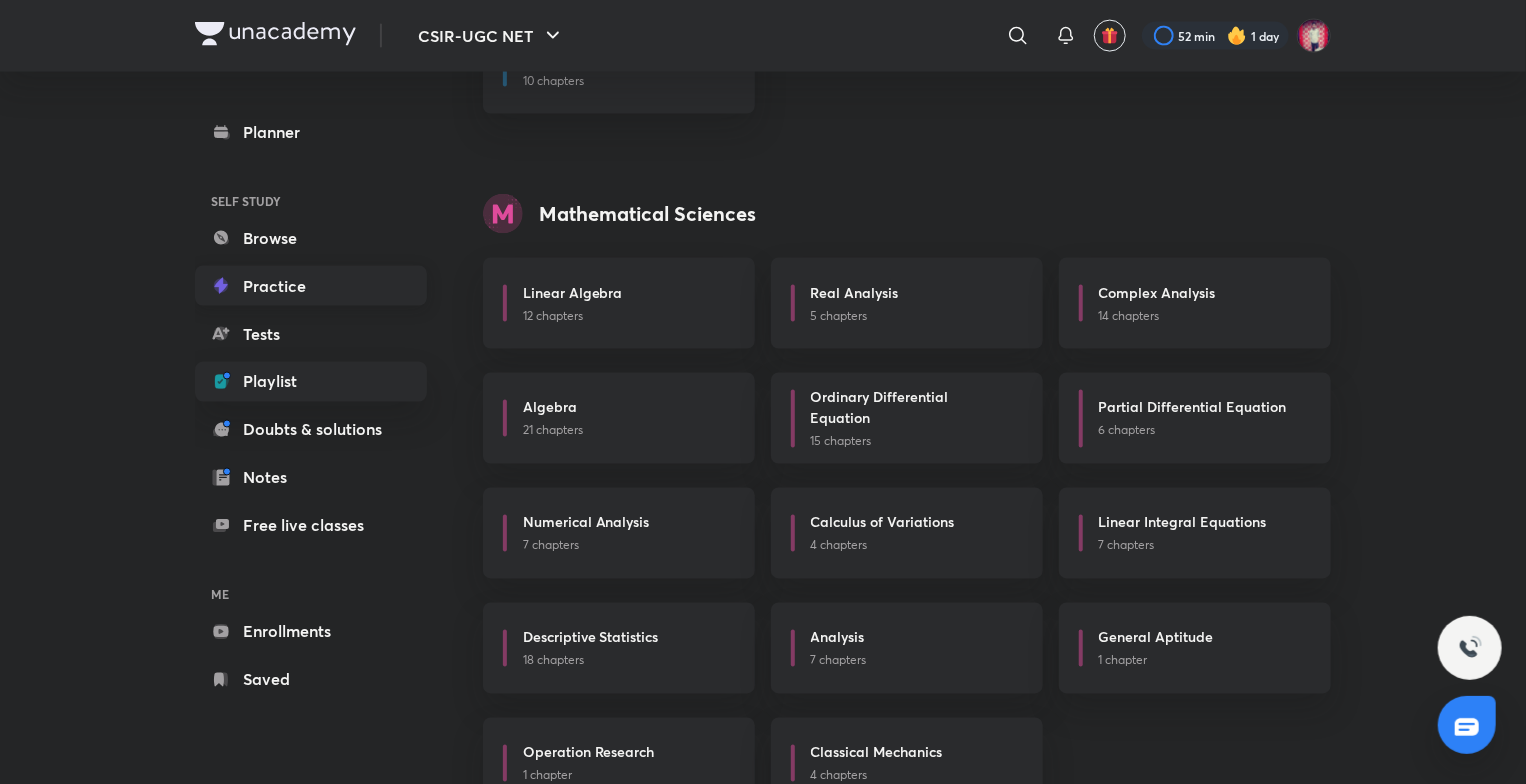 scroll, scrollTop: 1651, scrollLeft: 0, axis: vertical 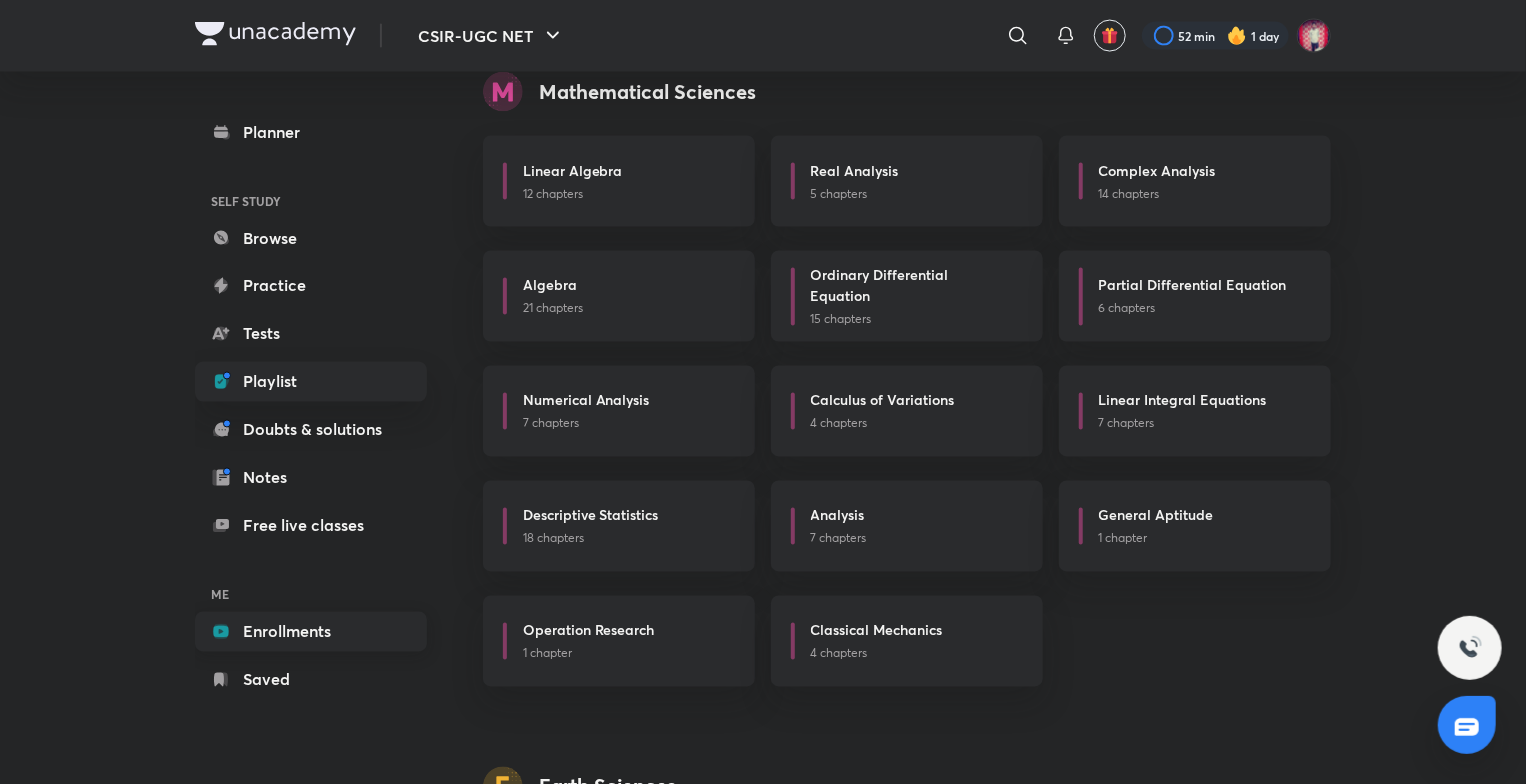 click on "Enrollments" at bounding box center (311, 632) 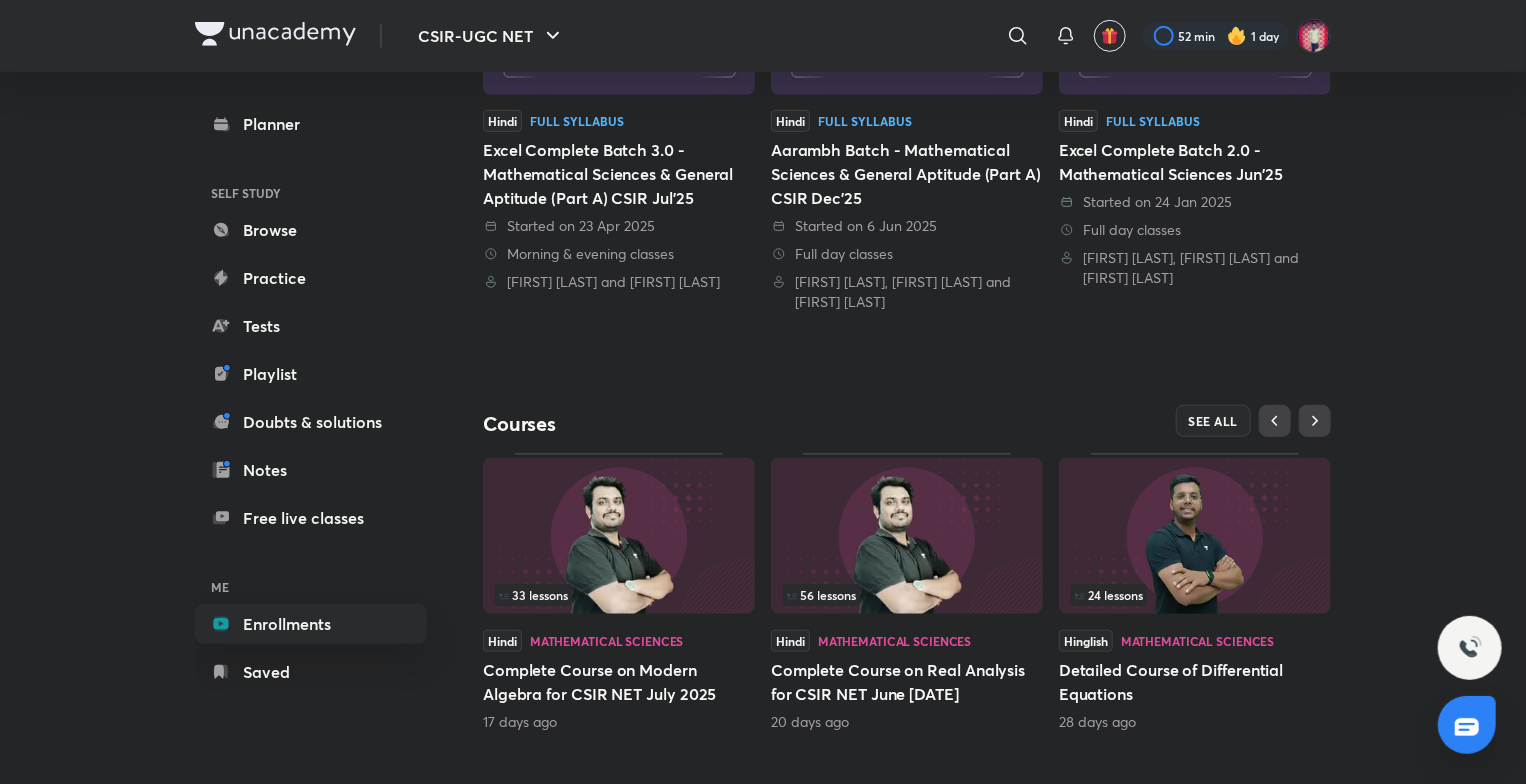 scroll, scrollTop: 614, scrollLeft: 0, axis: vertical 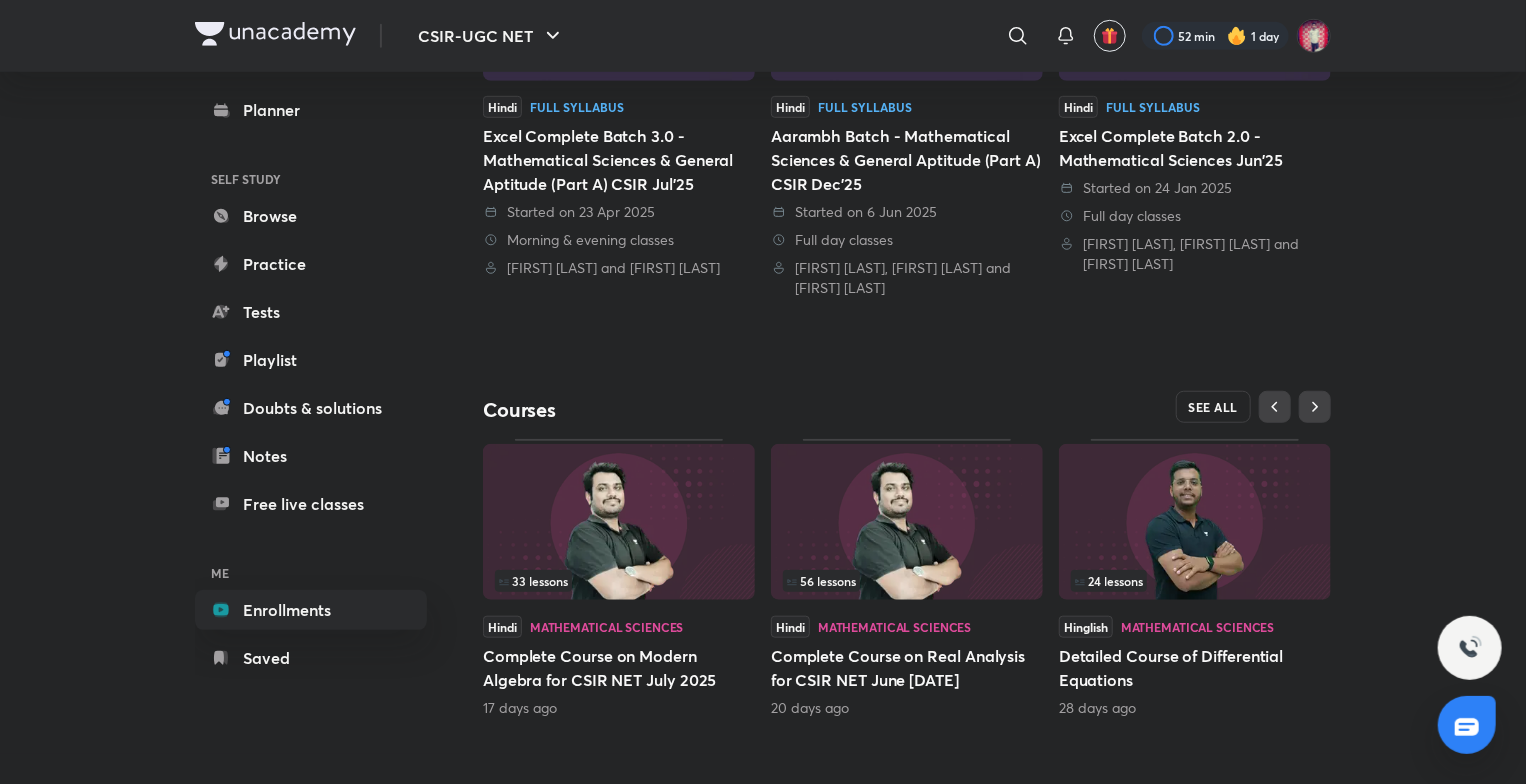 click on "SEE ALL" at bounding box center (1214, 407) 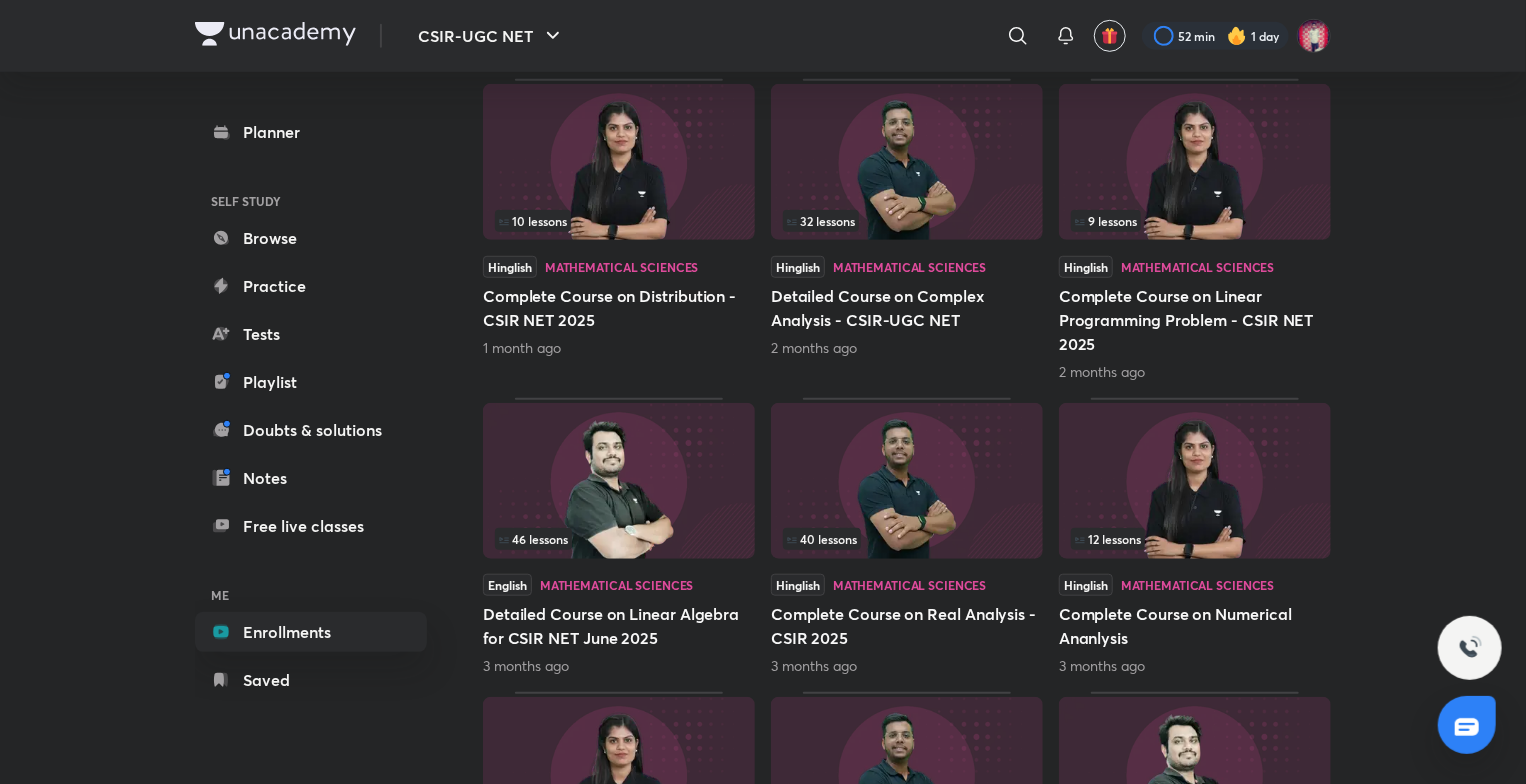 scroll, scrollTop: 600, scrollLeft: 0, axis: vertical 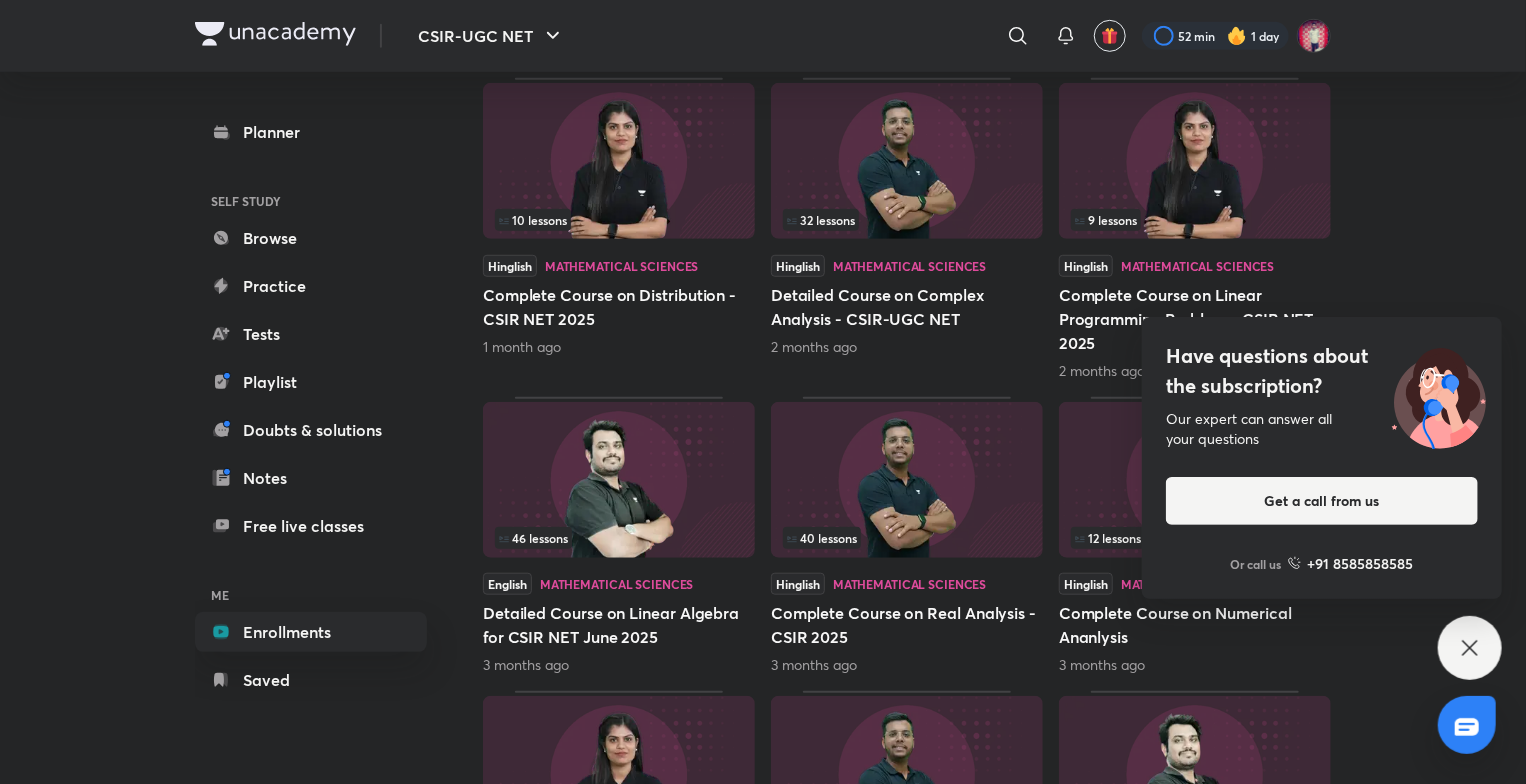 click 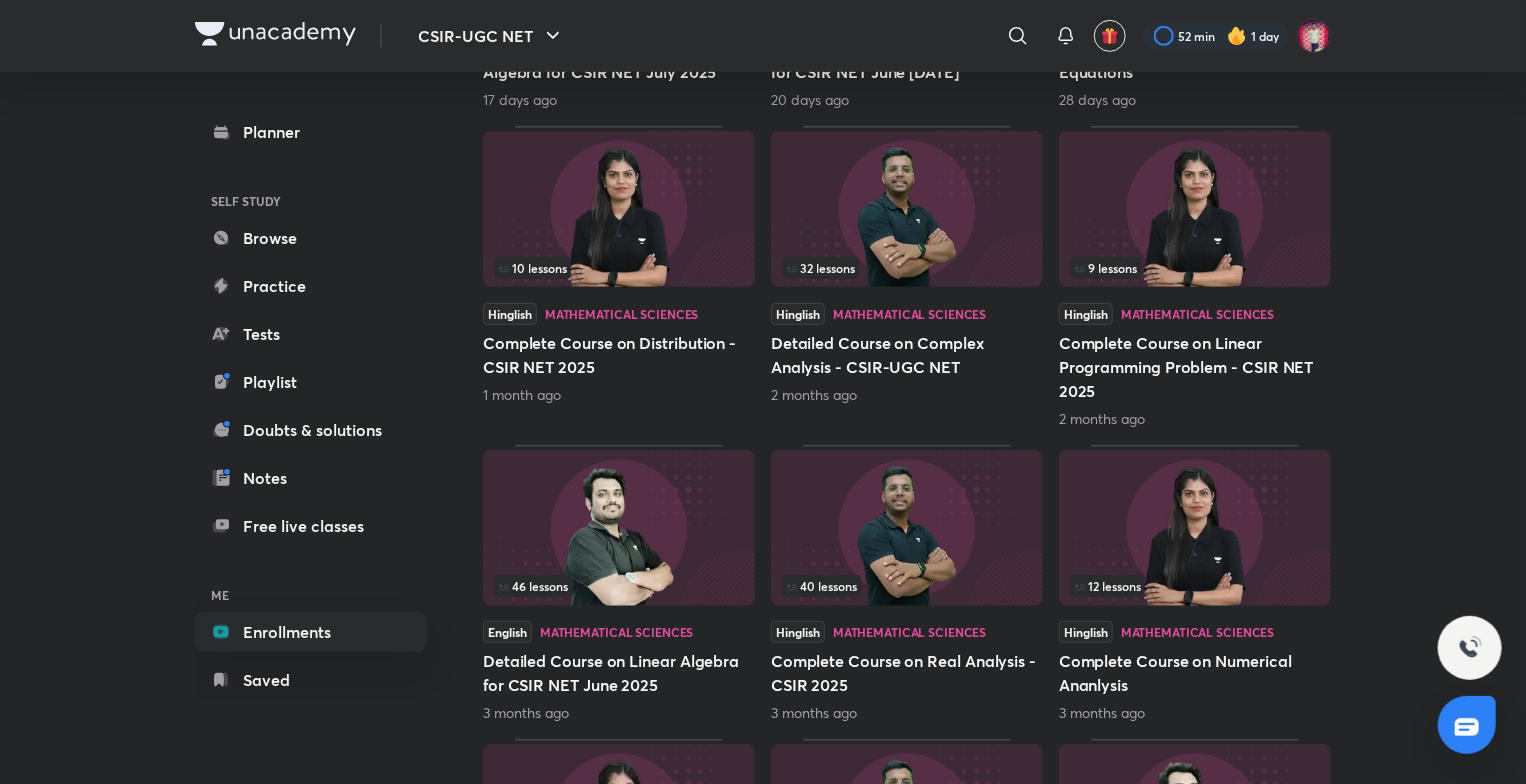 scroll, scrollTop: 600, scrollLeft: 0, axis: vertical 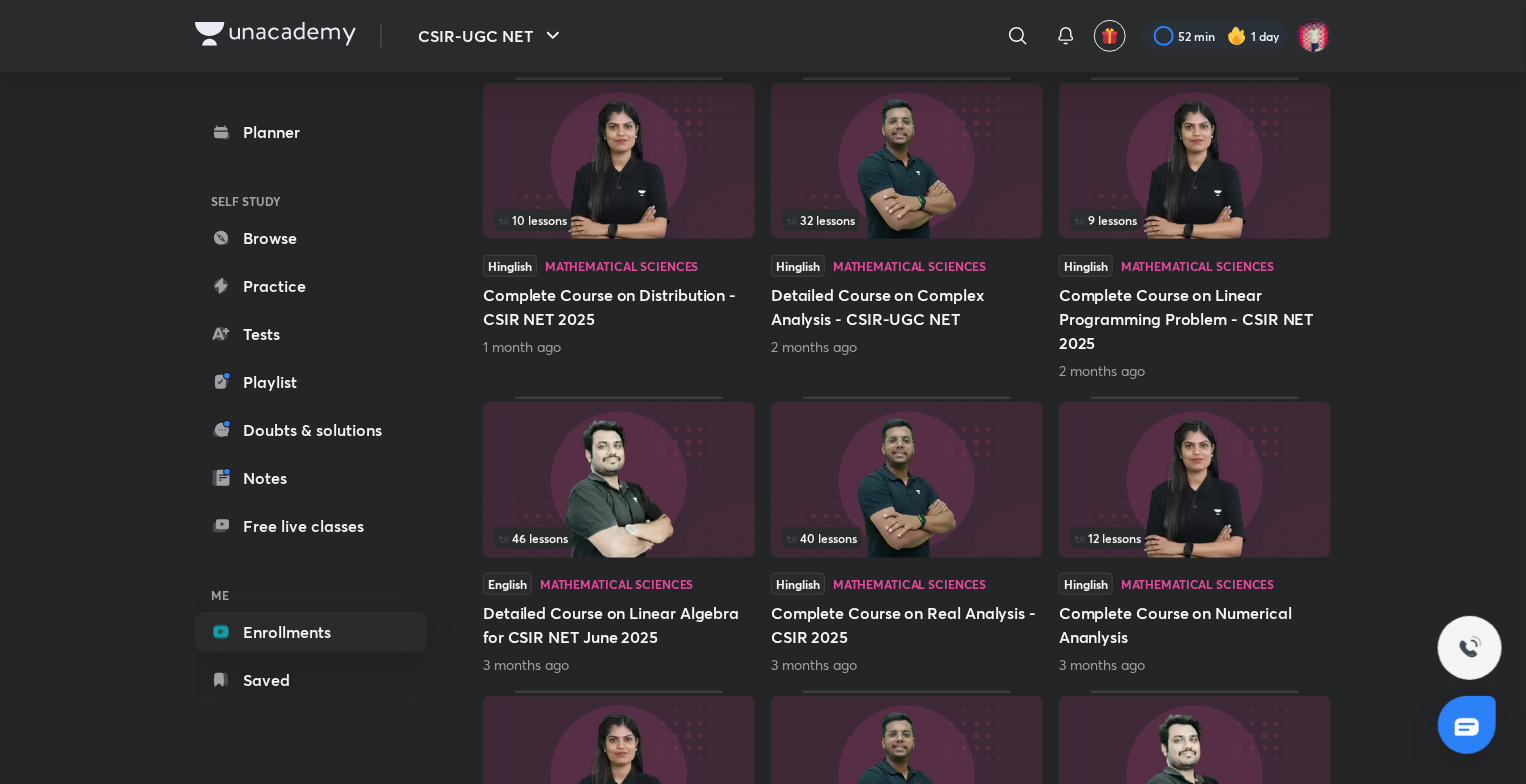 click at bounding box center [619, 480] 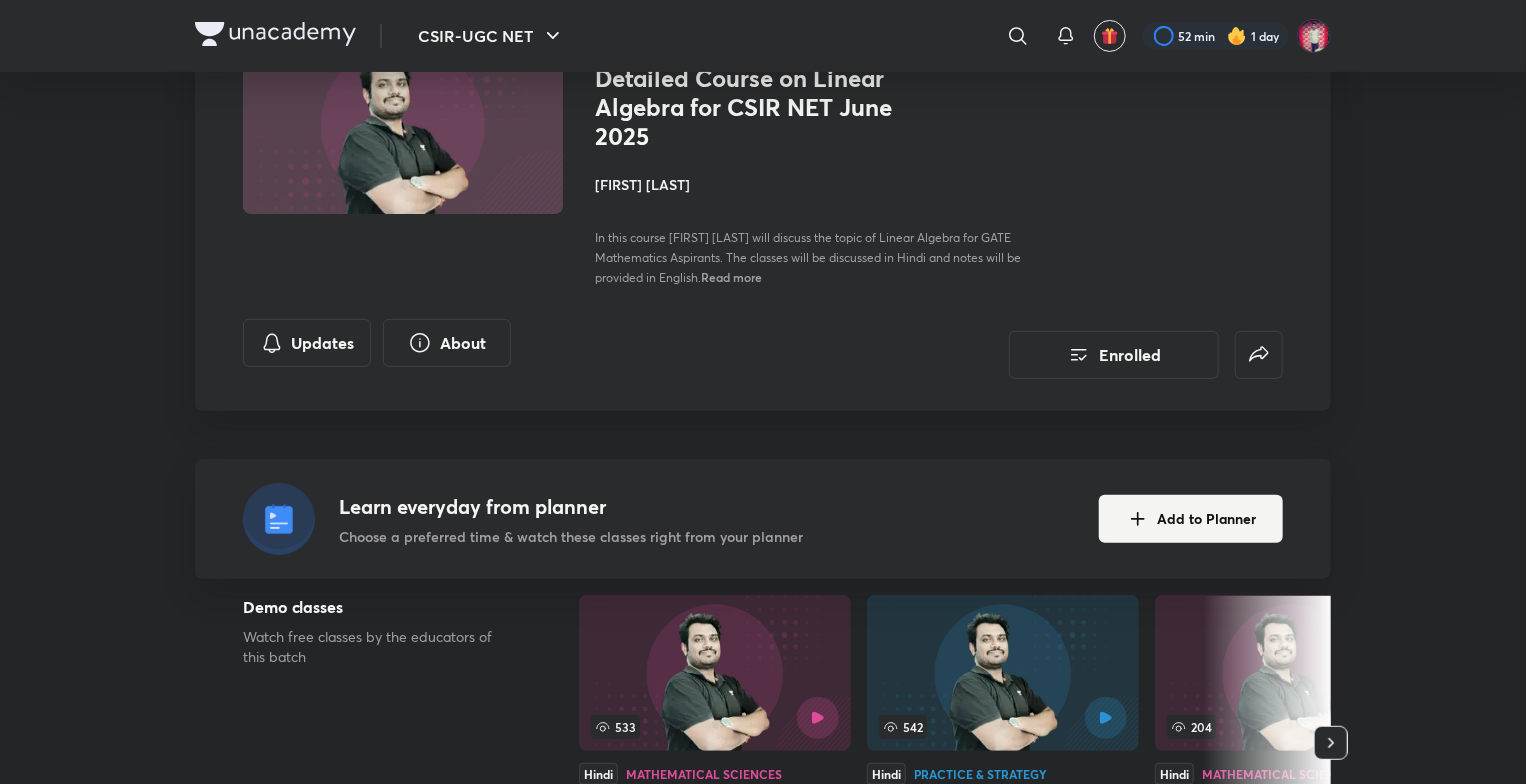 scroll, scrollTop: 0, scrollLeft: 0, axis: both 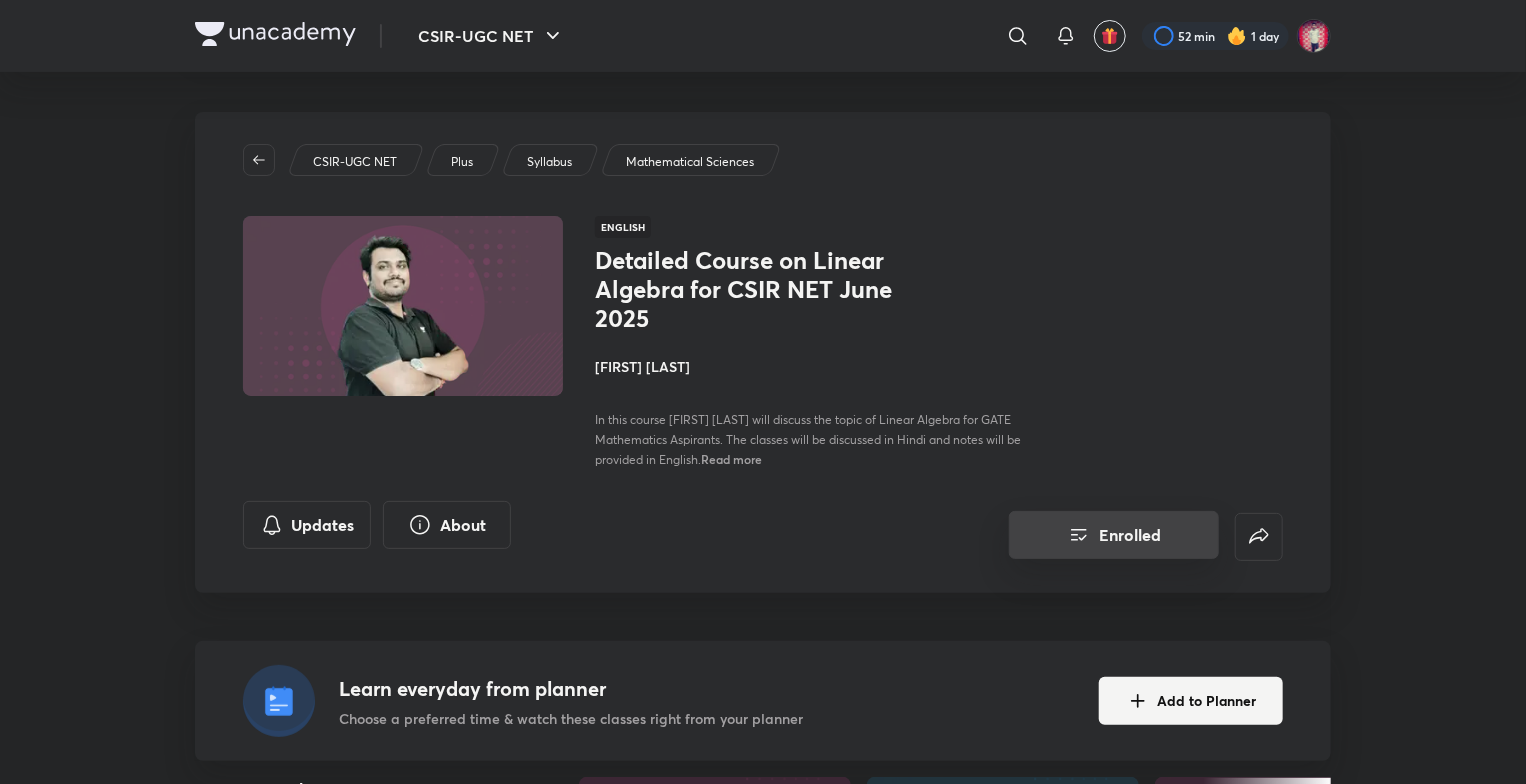 click 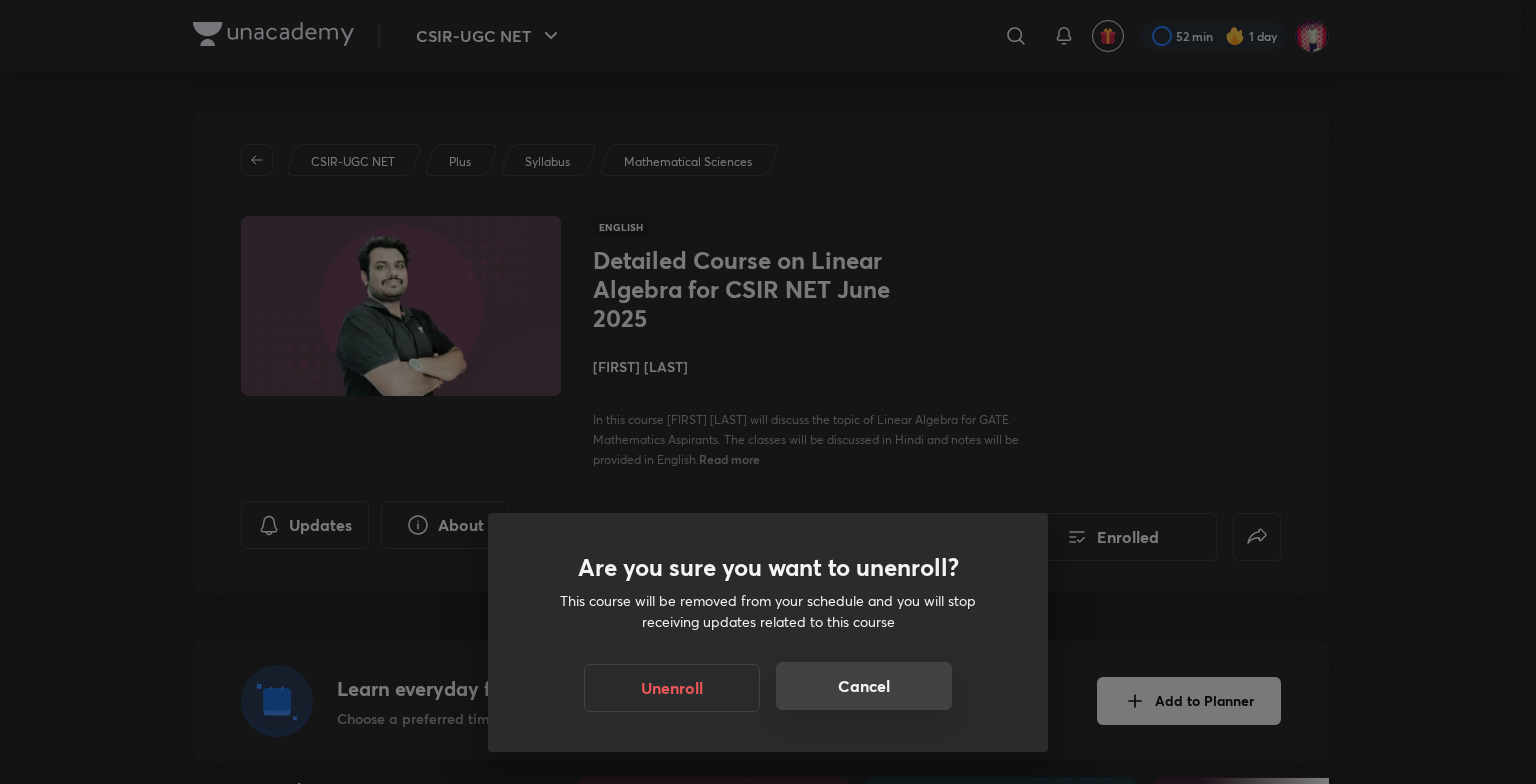 click on "Cancel" at bounding box center (864, 686) 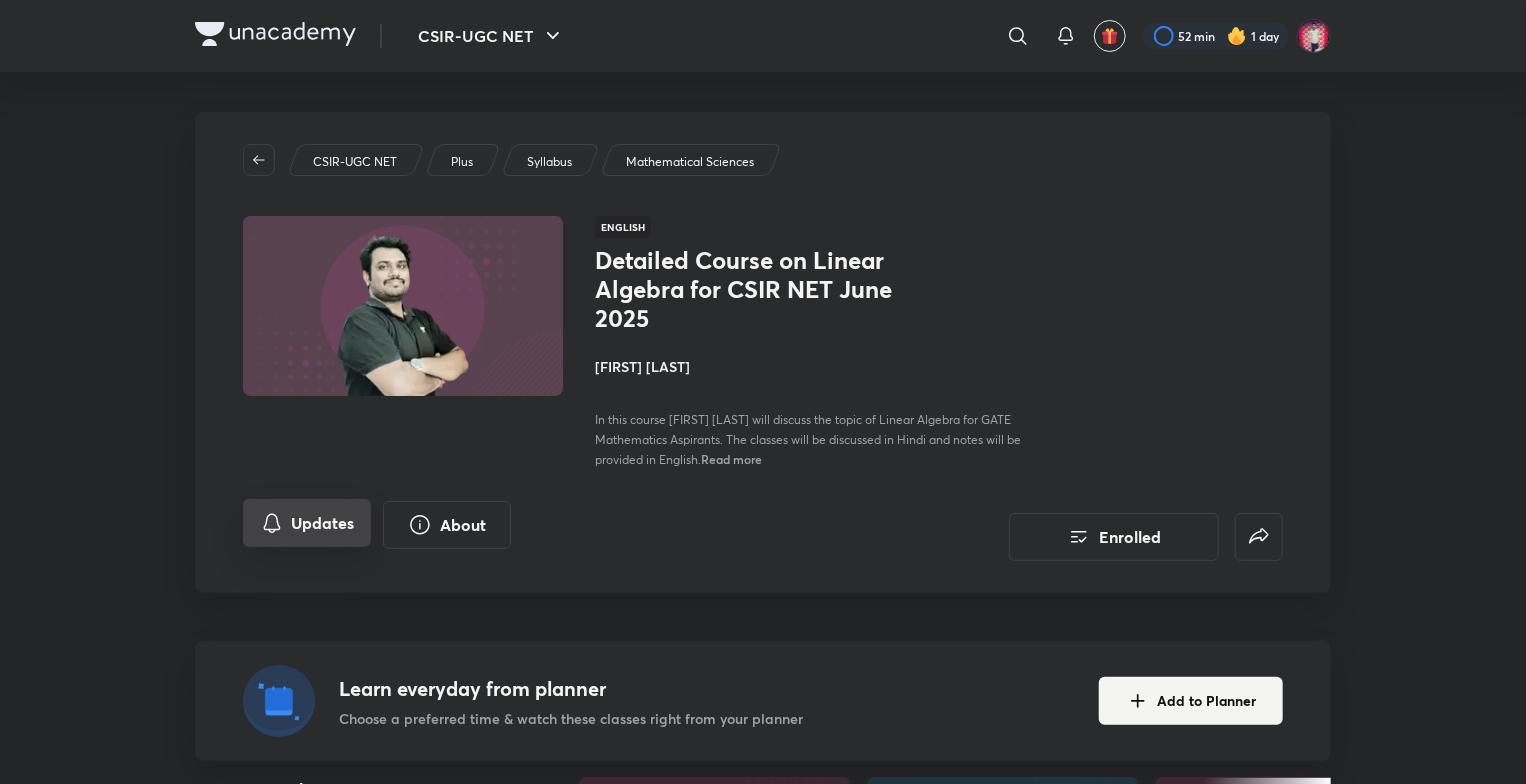 click on "Updates" at bounding box center (307, 523) 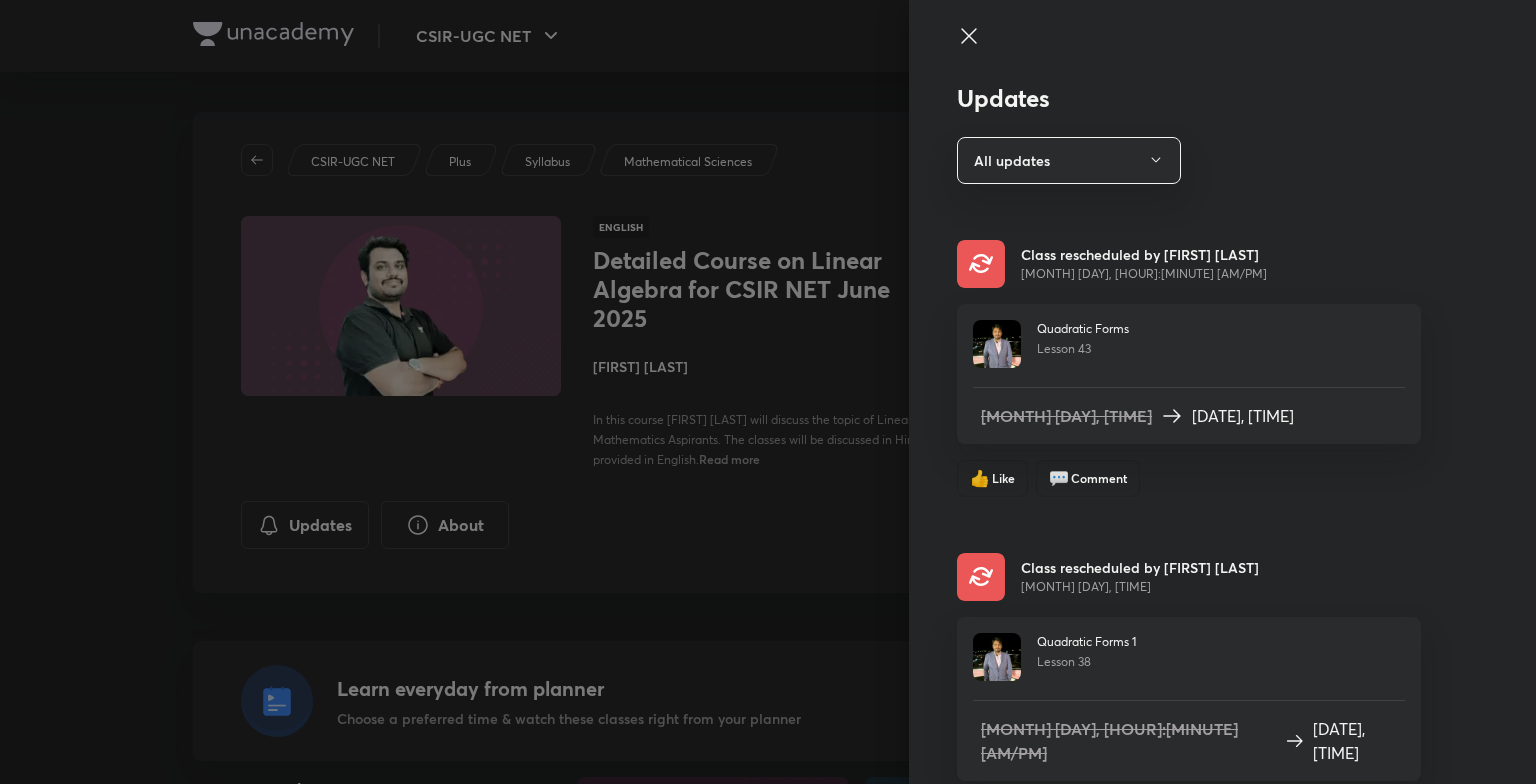 click at bounding box center [768, 392] 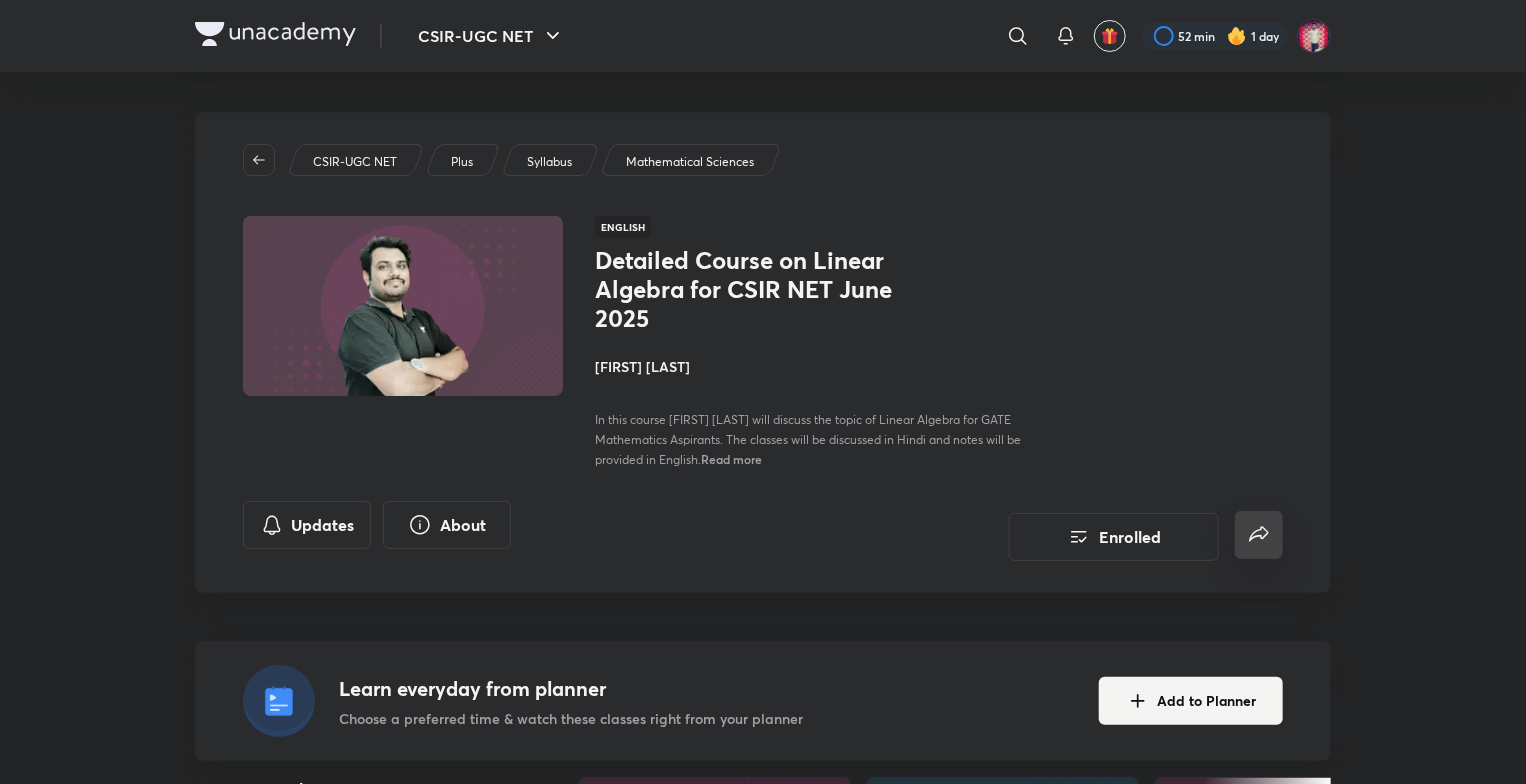 click 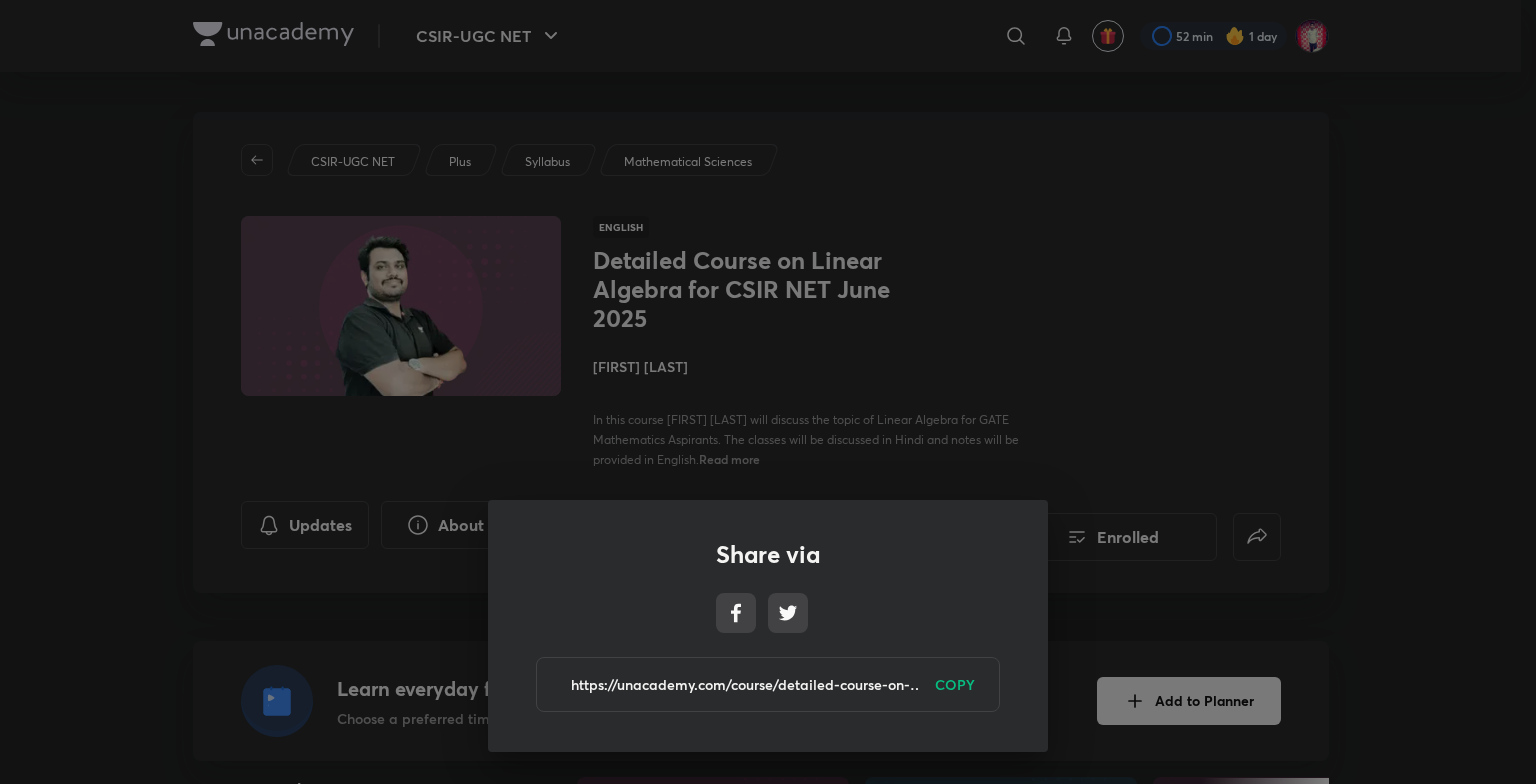 click on "COPY" at bounding box center [955, 684] 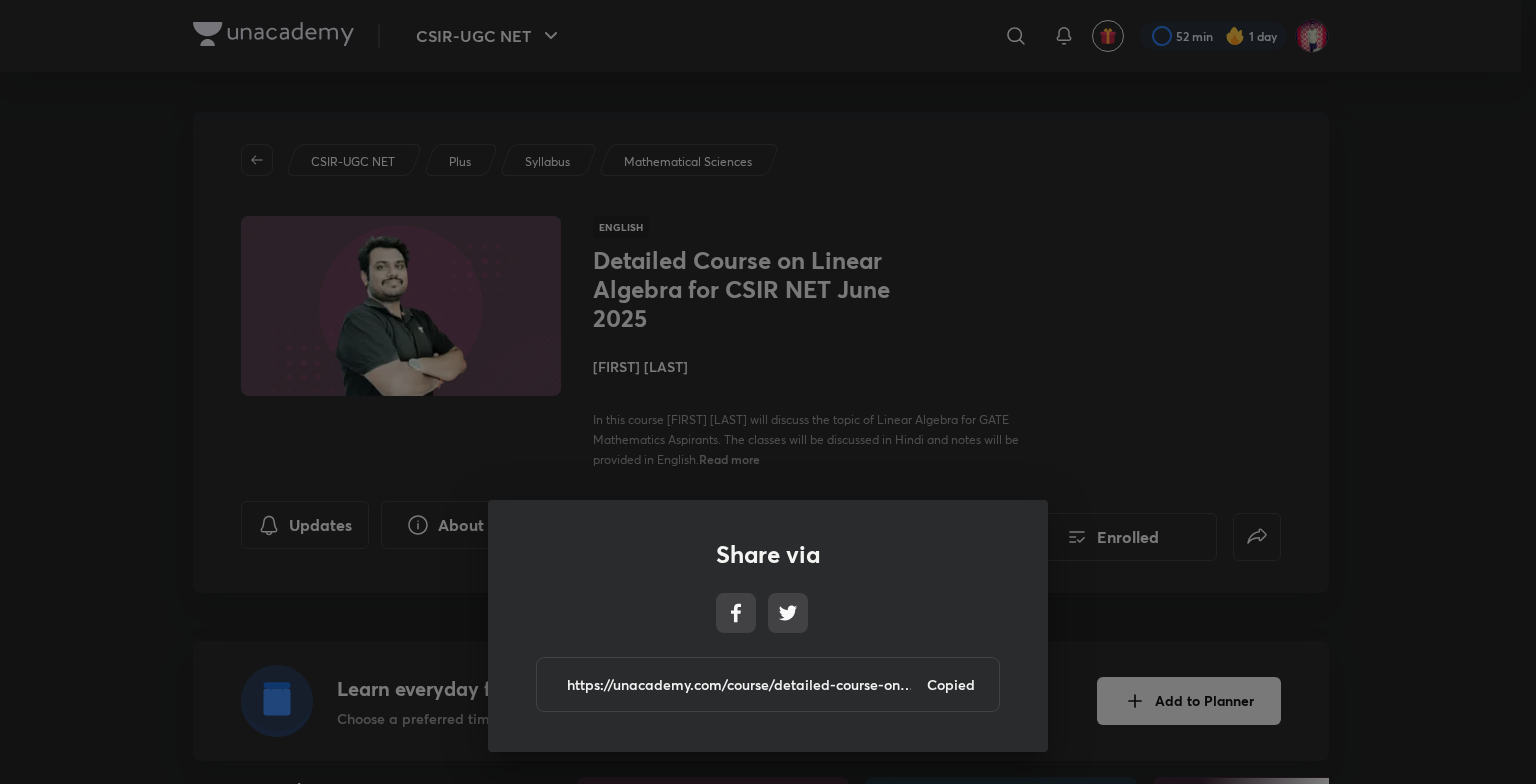 click on "Share via https://unacademy.com/course/detailed-course-on-linear-algebra-for-csir-net-june-2025/LQA3Q33F Copied" at bounding box center (768, 392) 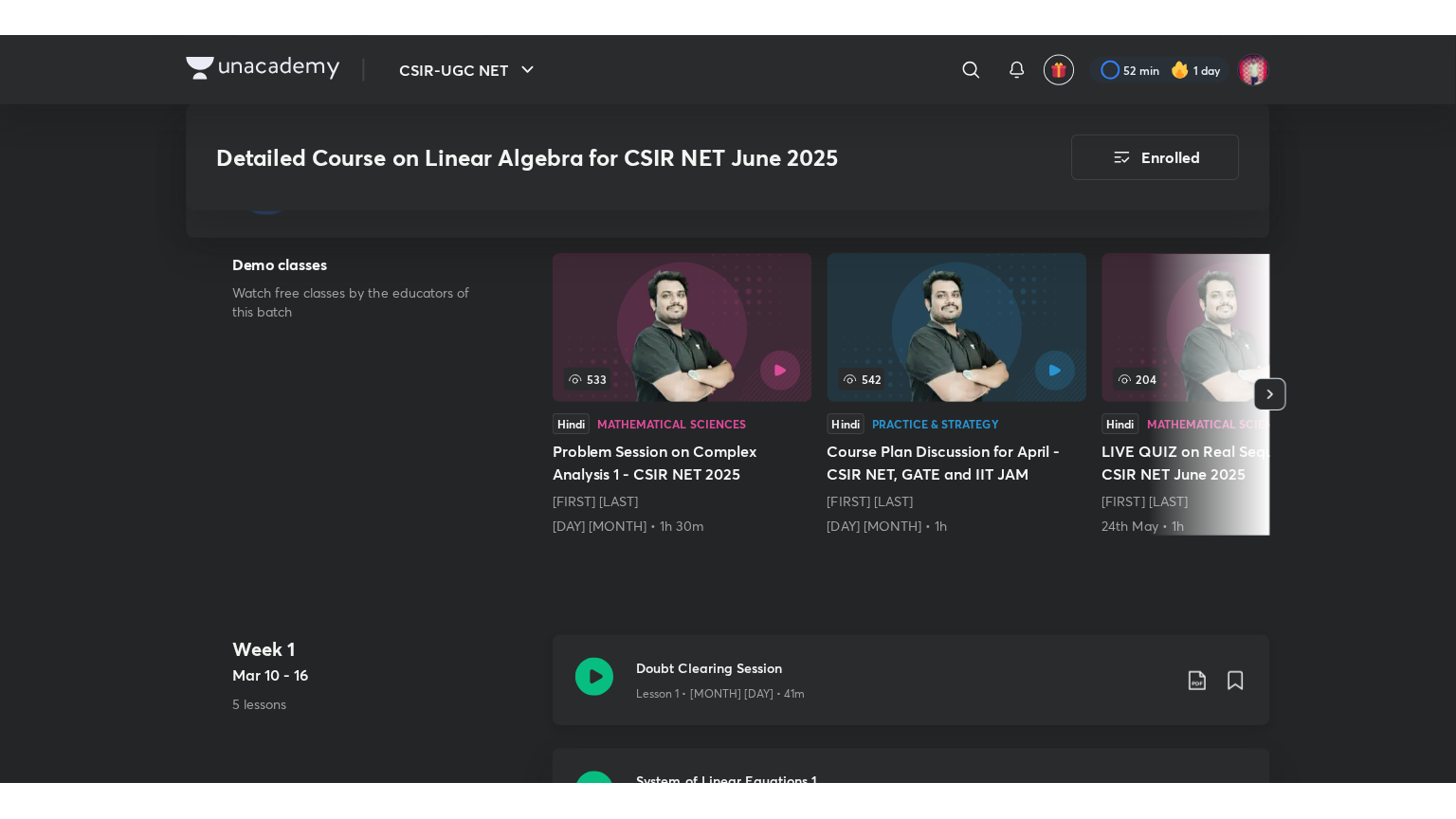 scroll, scrollTop: 664, scrollLeft: 0, axis: vertical 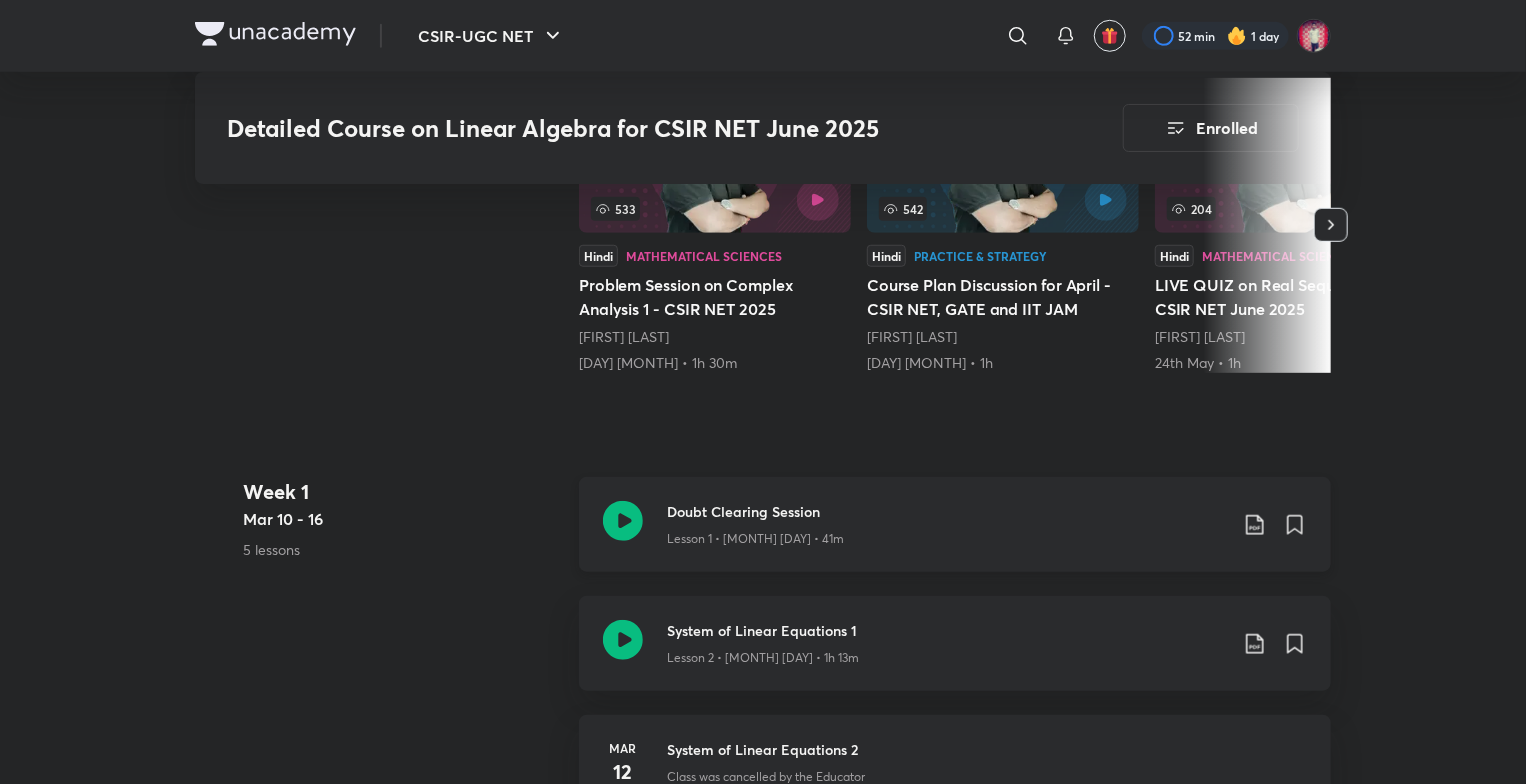 click on "Lesson 1 • [MONTH] [DAY] • 41m" at bounding box center [755, 539] 